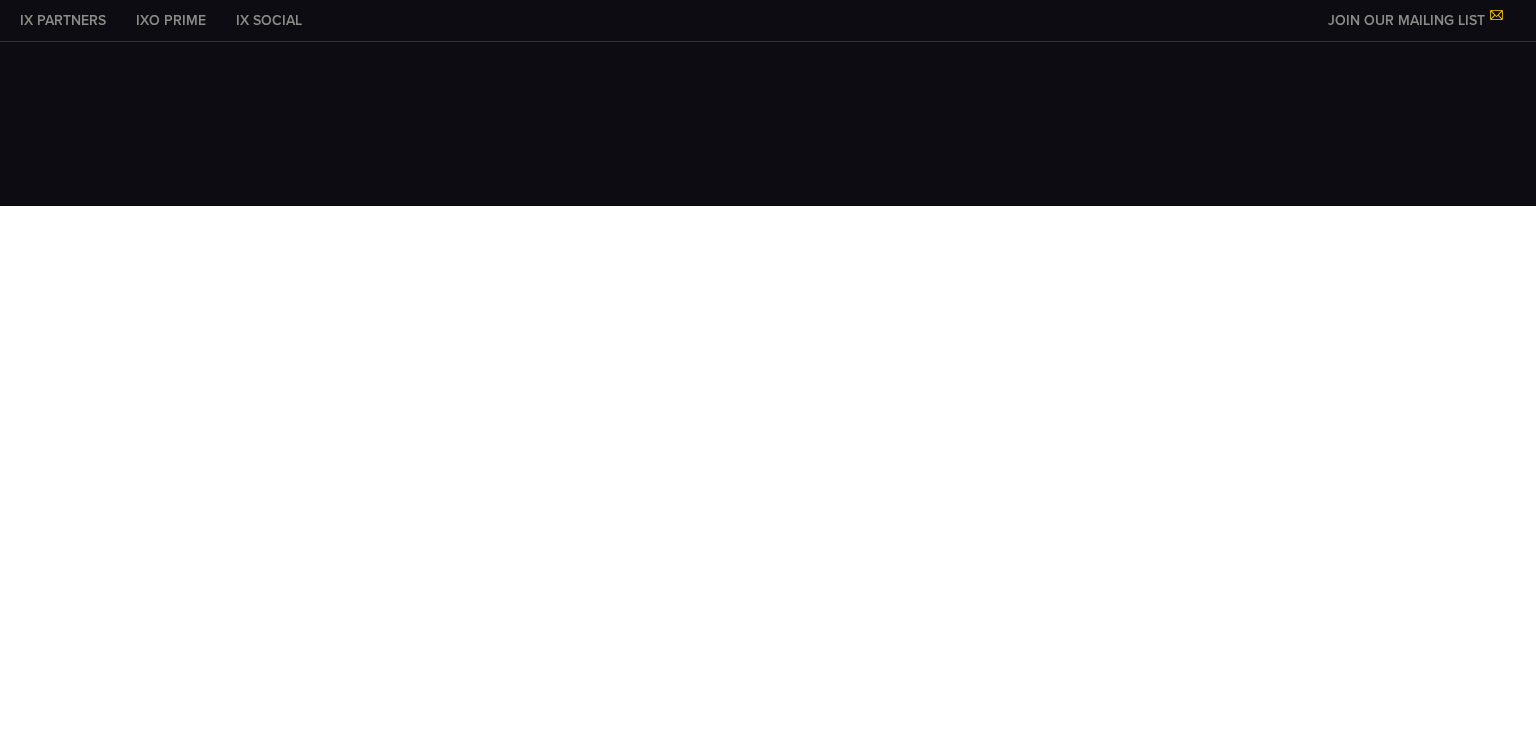 scroll, scrollTop: 0, scrollLeft: 0, axis: both 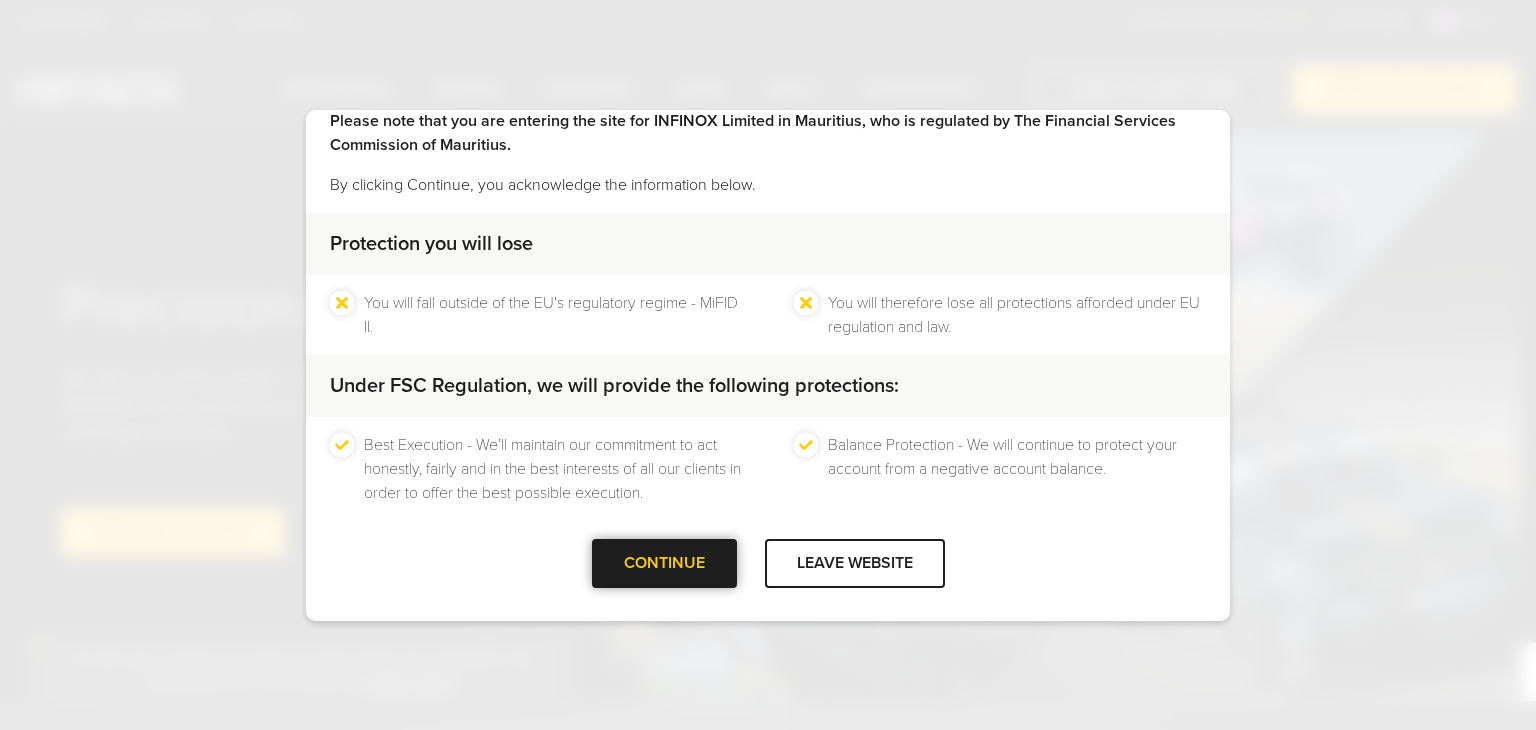 click on "CONTINUE" at bounding box center (664, 563) 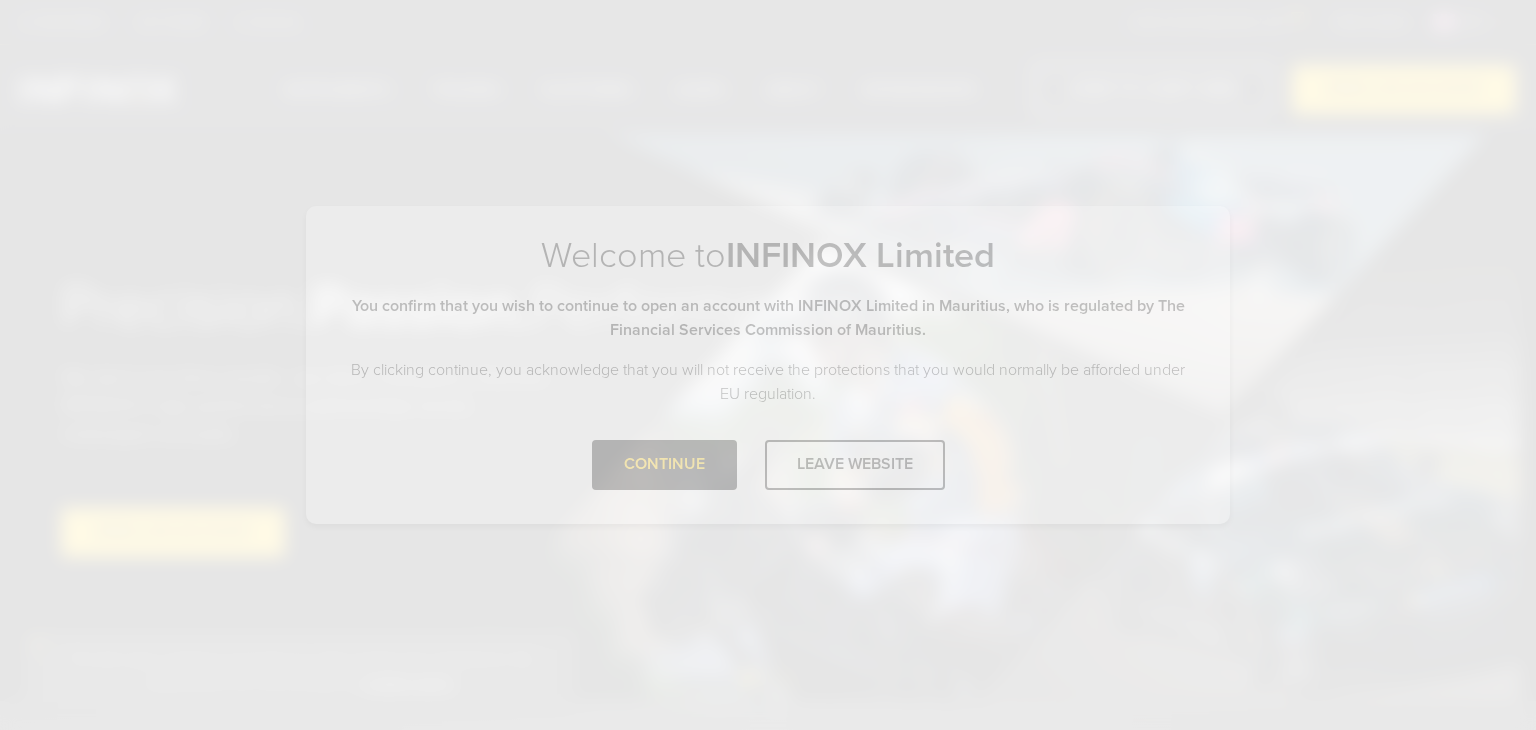 scroll, scrollTop: 0, scrollLeft: 0, axis: both 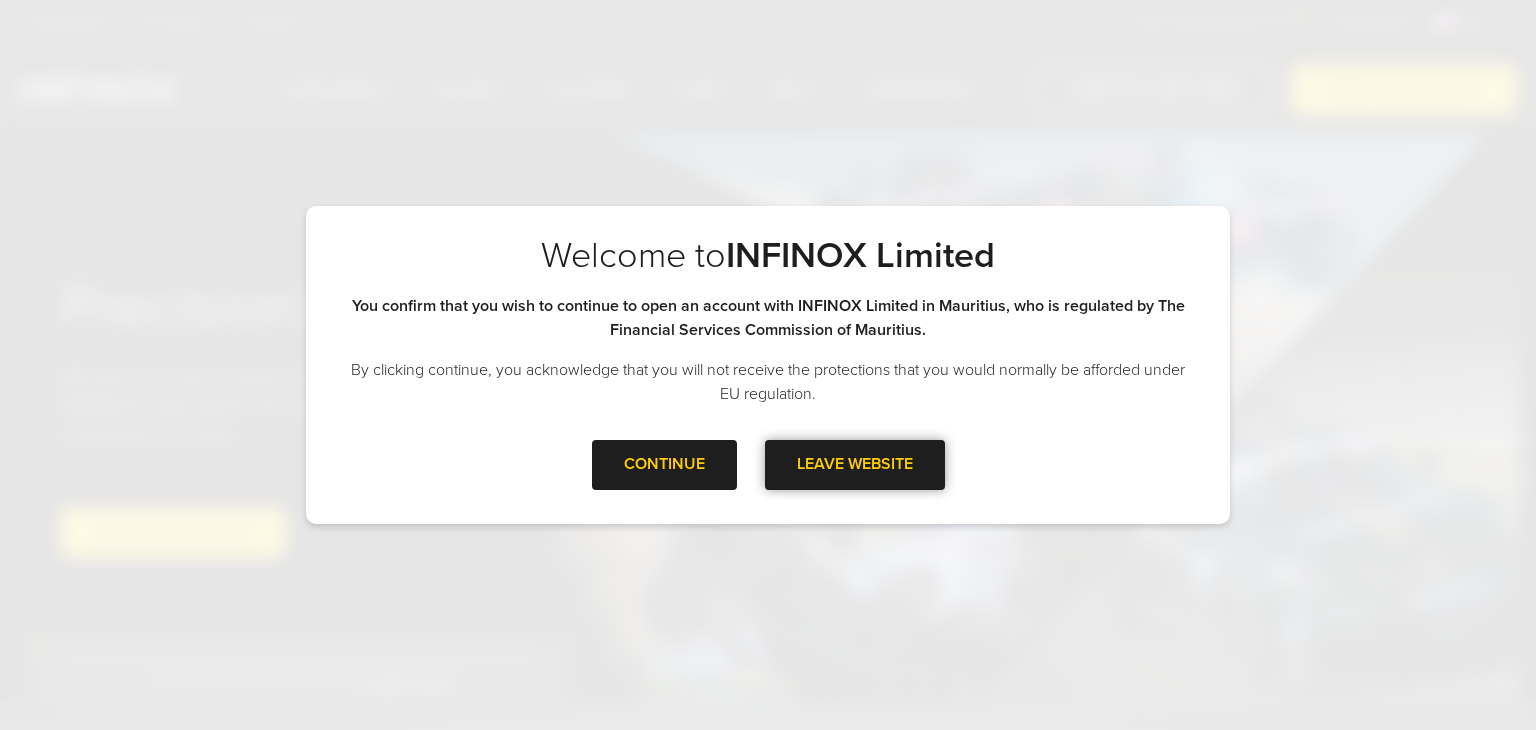 click at bounding box center [855, 465] 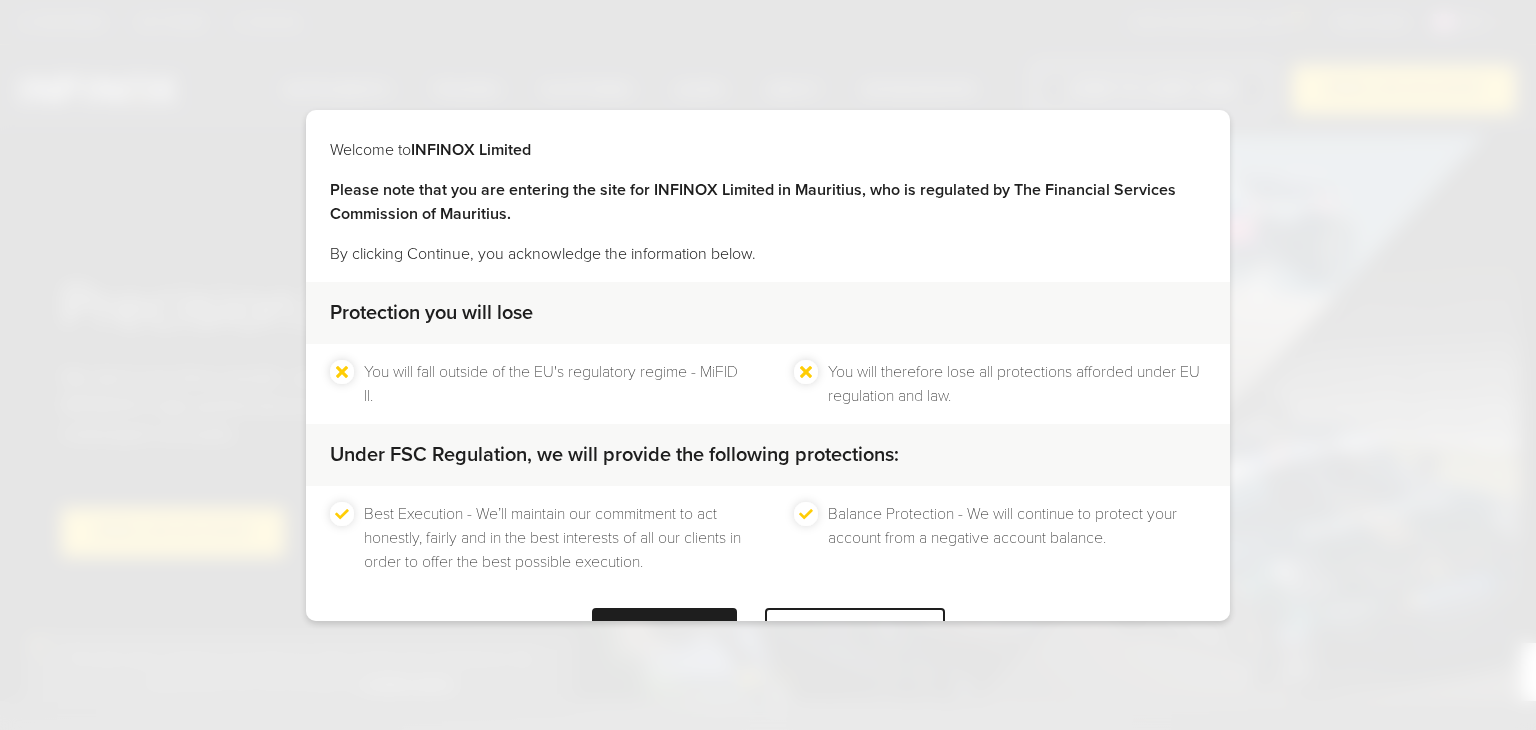 scroll, scrollTop: 0, scrollLeft: 0, axis: both 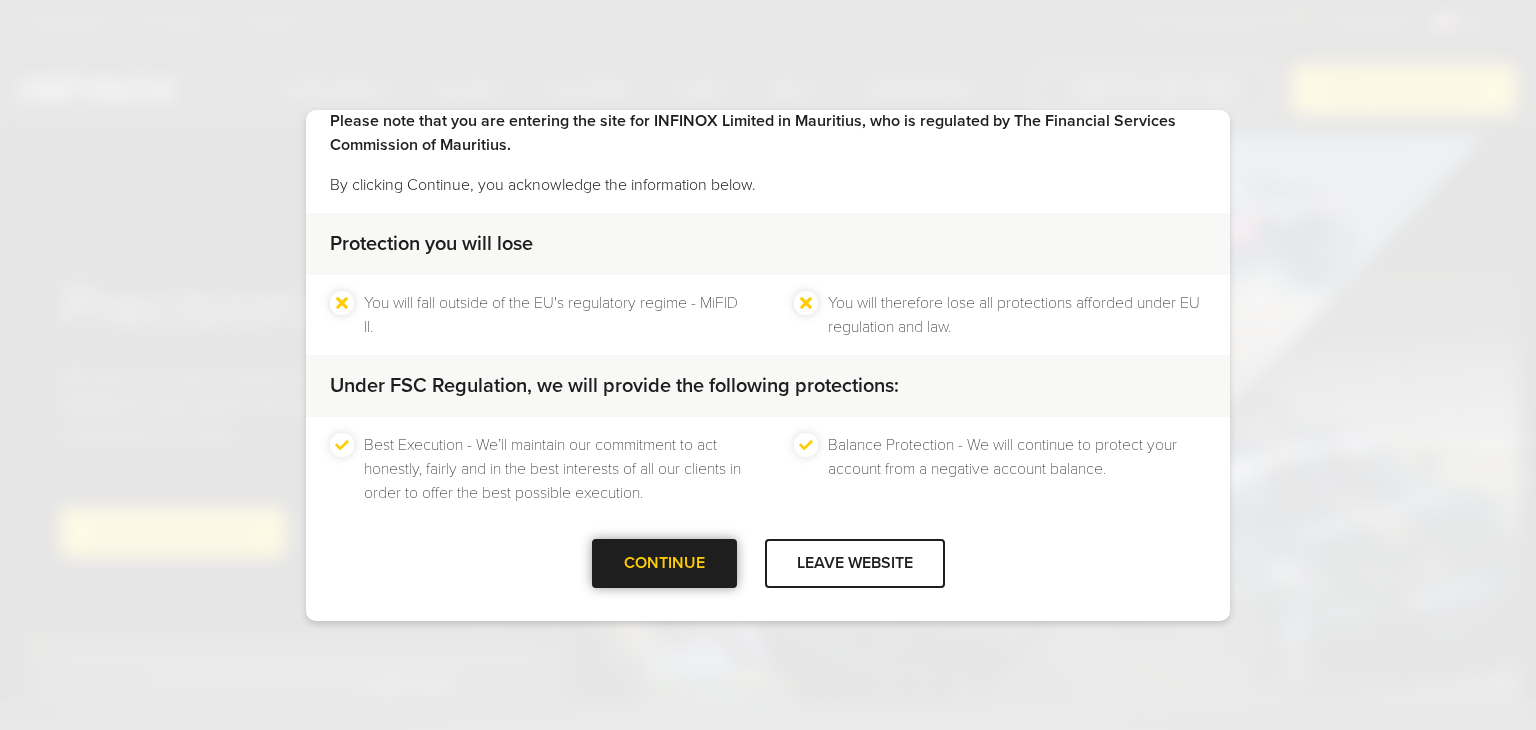 click at bounding box center (664, 563) 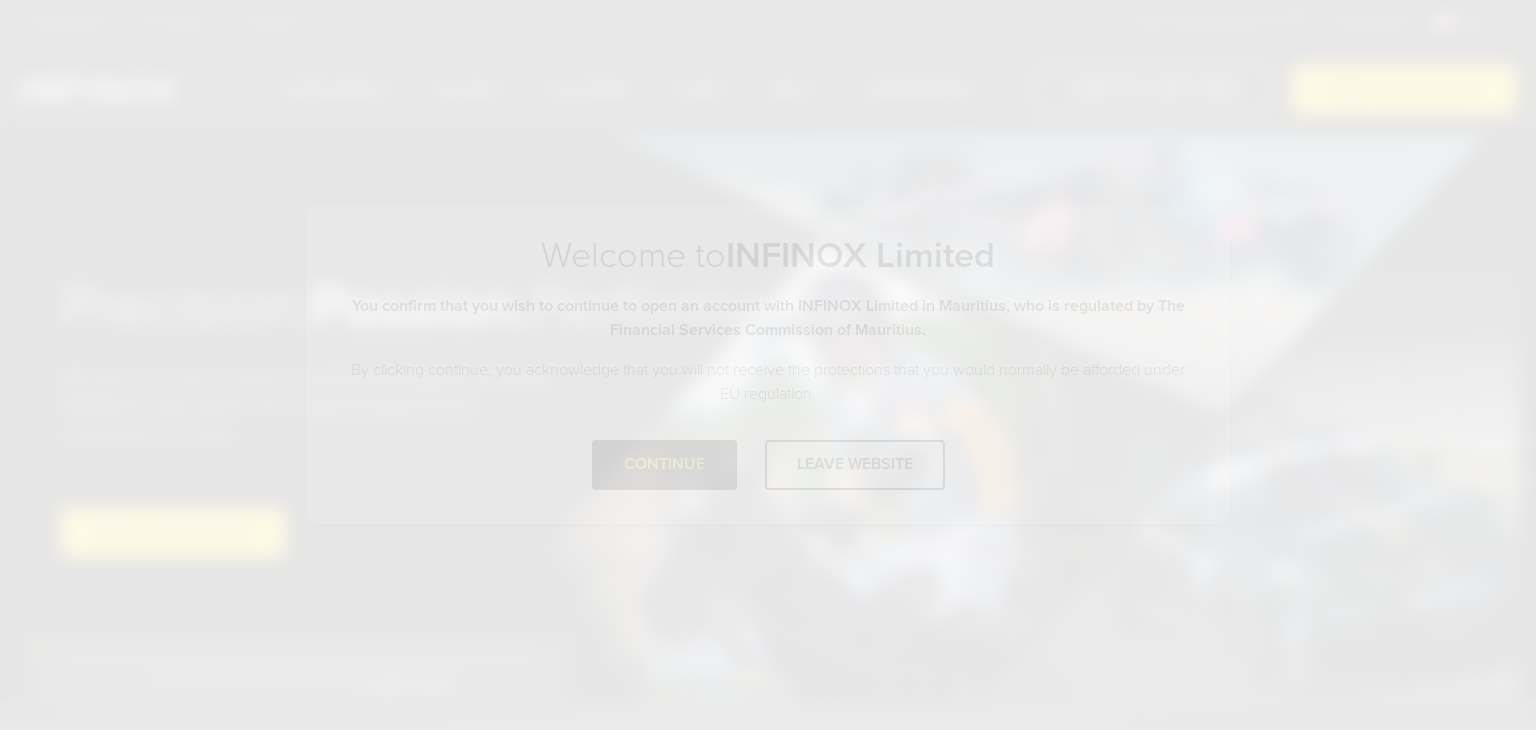 scroll, scrollTop: 0, scrollLeft: 0, axis: both 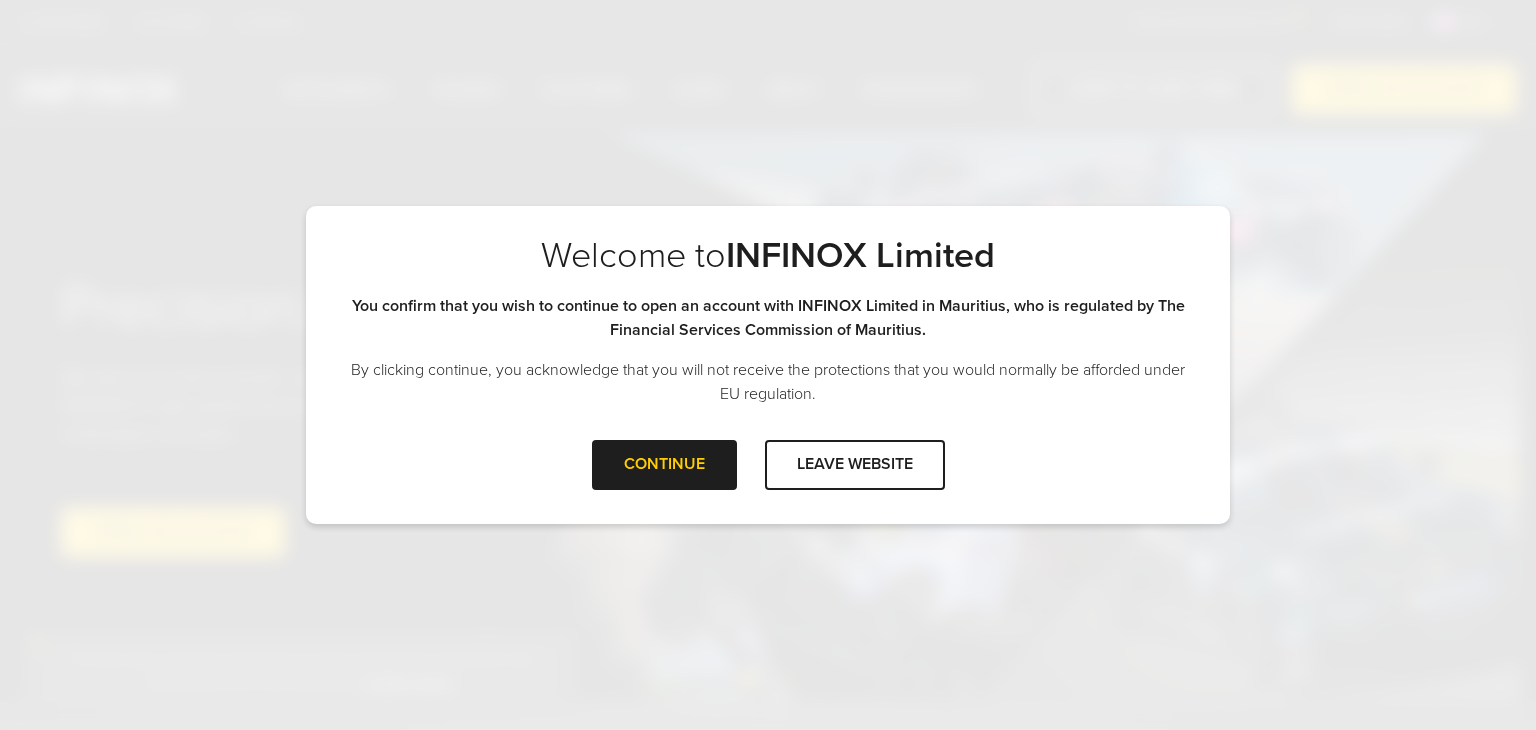 click on "CONTINUE" at bounding box center (664, 464) 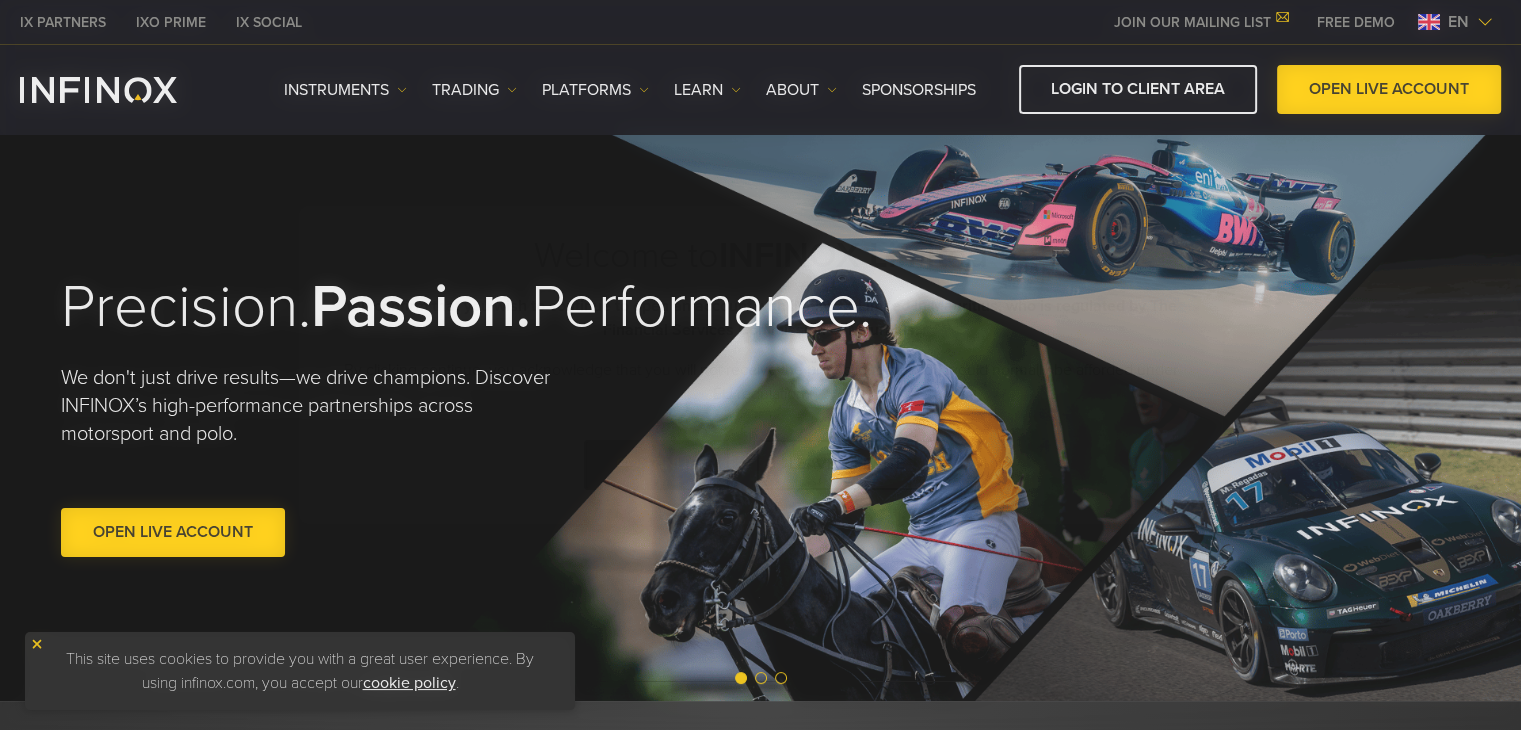 scroll, scrollTop: 0, scrollLeft: 0, axis: both 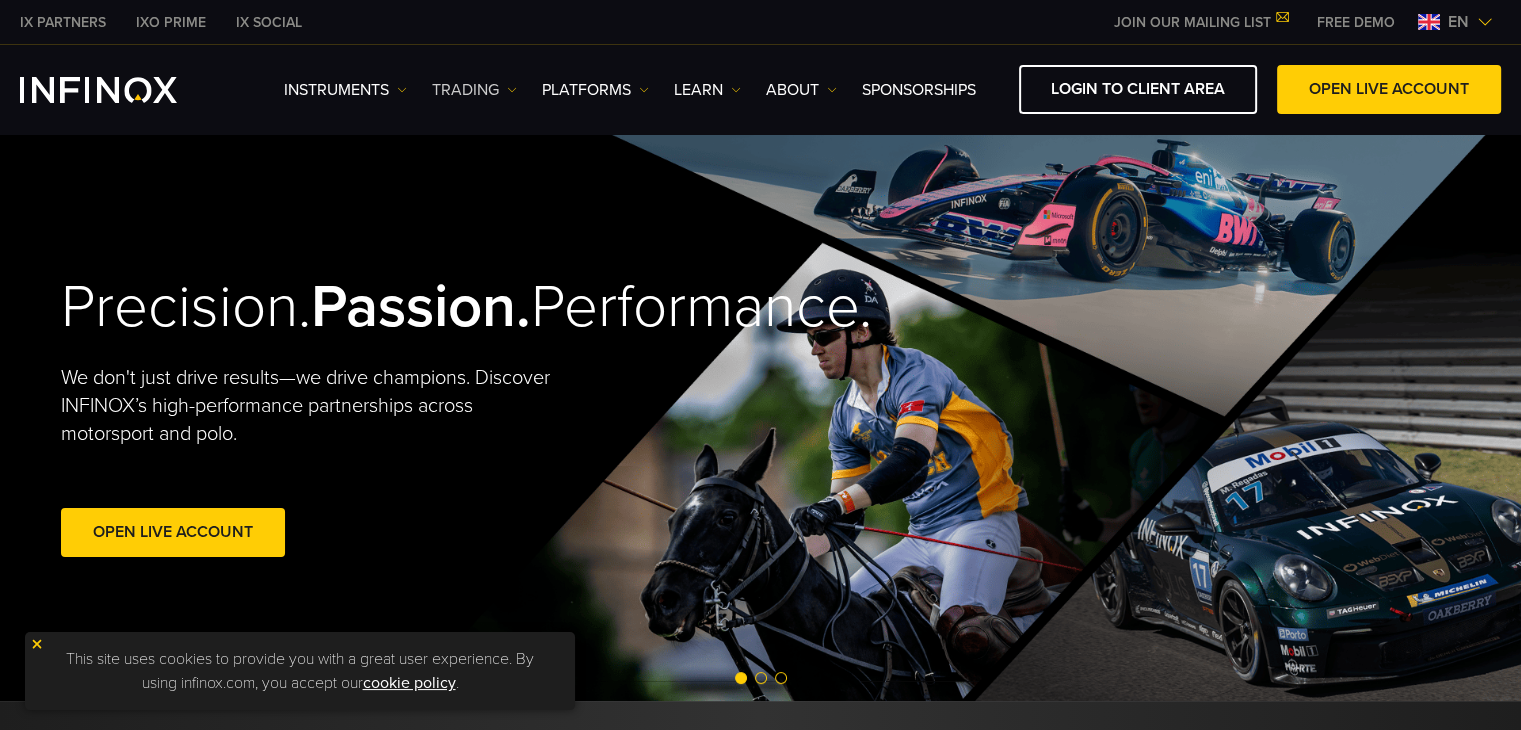 click on "TRADING" at bounding box center (474, 90) 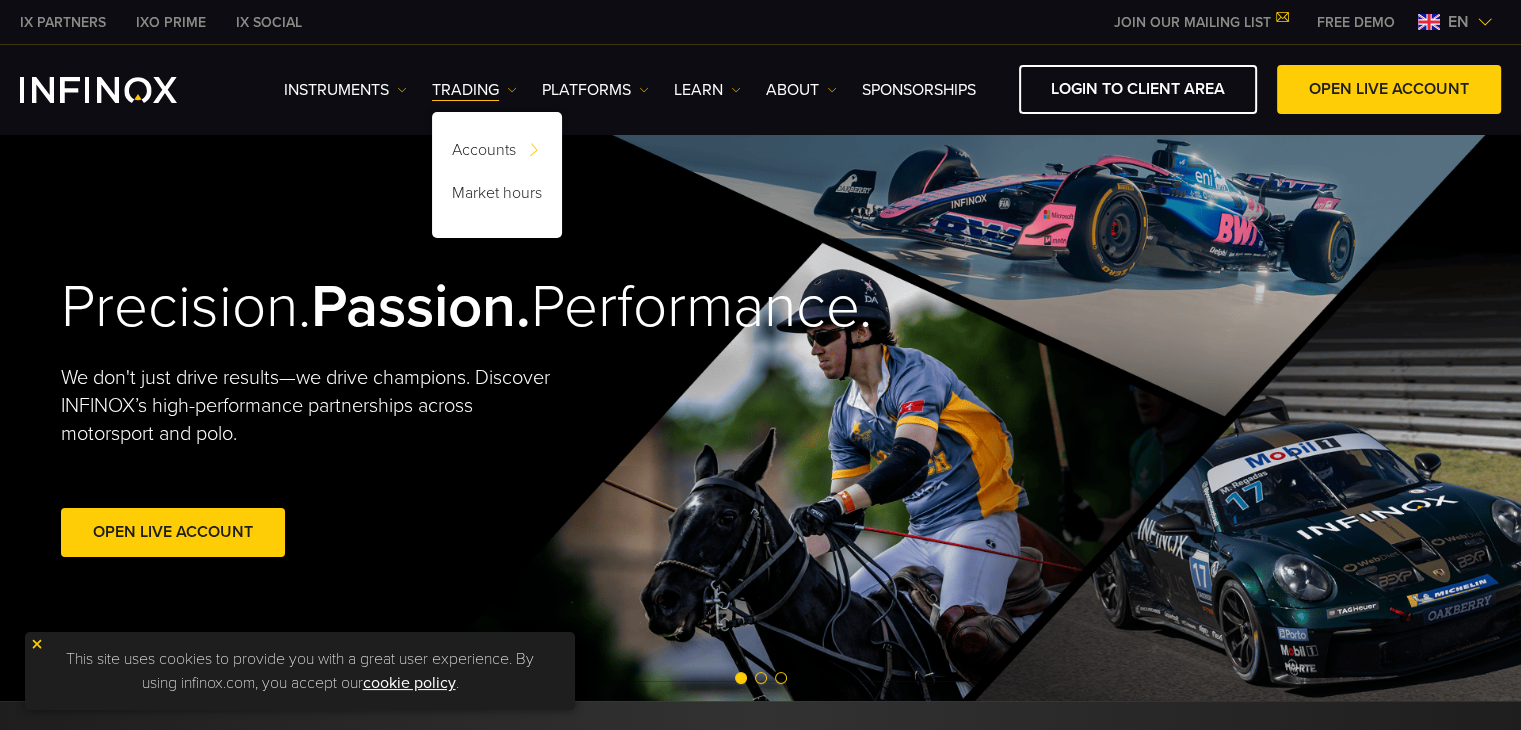 scroll, scrollTop: 0, scrollLeft: 0, axis: both 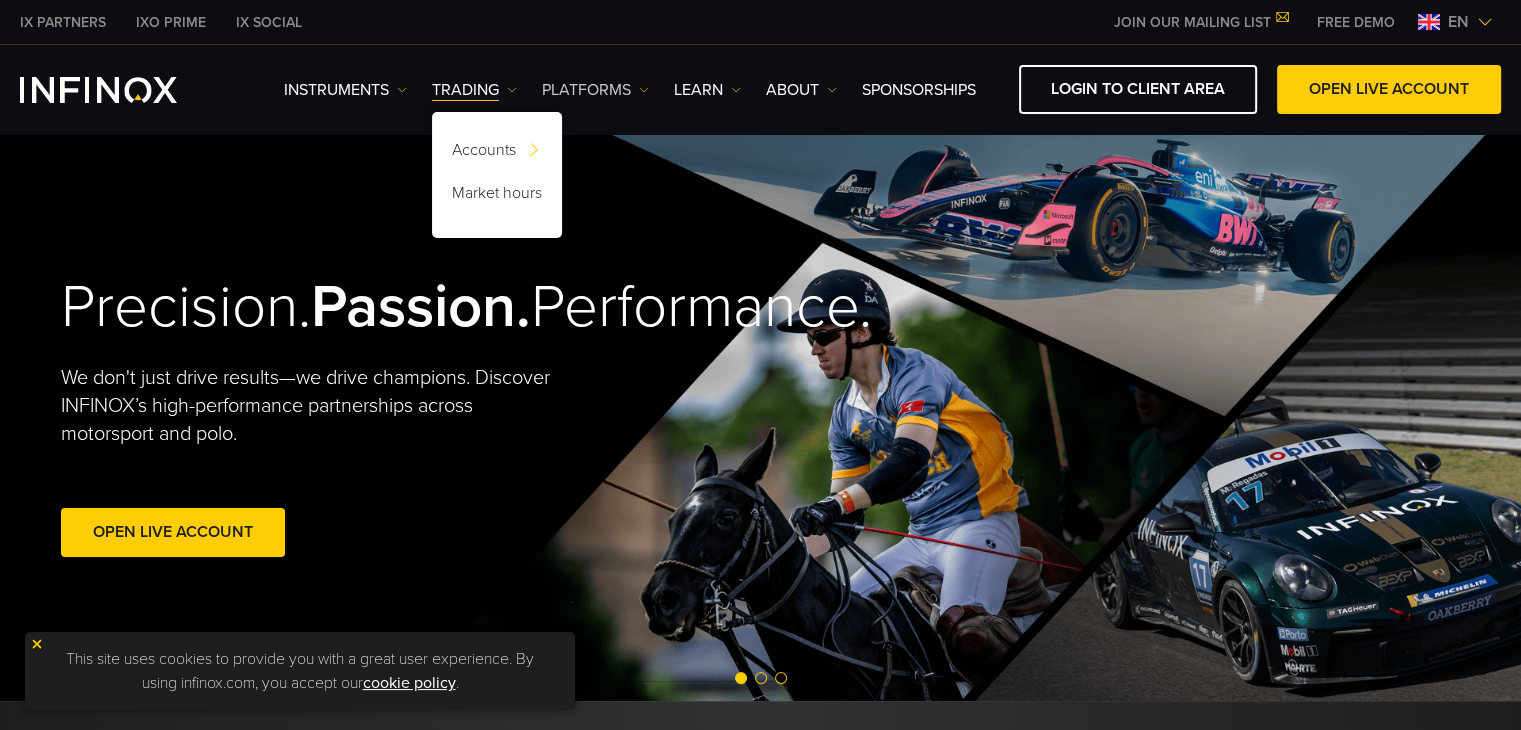 click on "PLATFORMS" at bounding box center (595, 90) 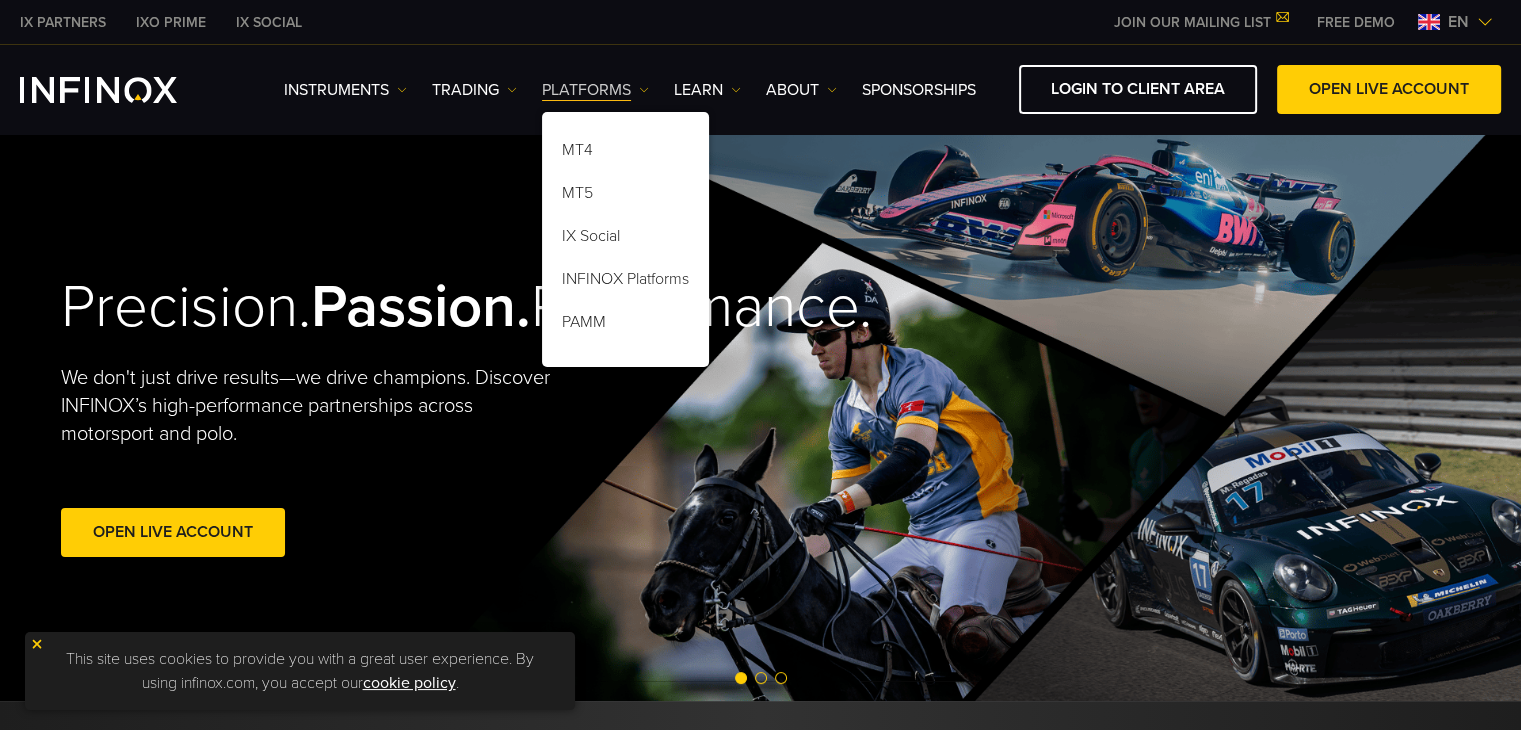 scroll, scrollTop: 0, scrollLeft: 0, axis: both 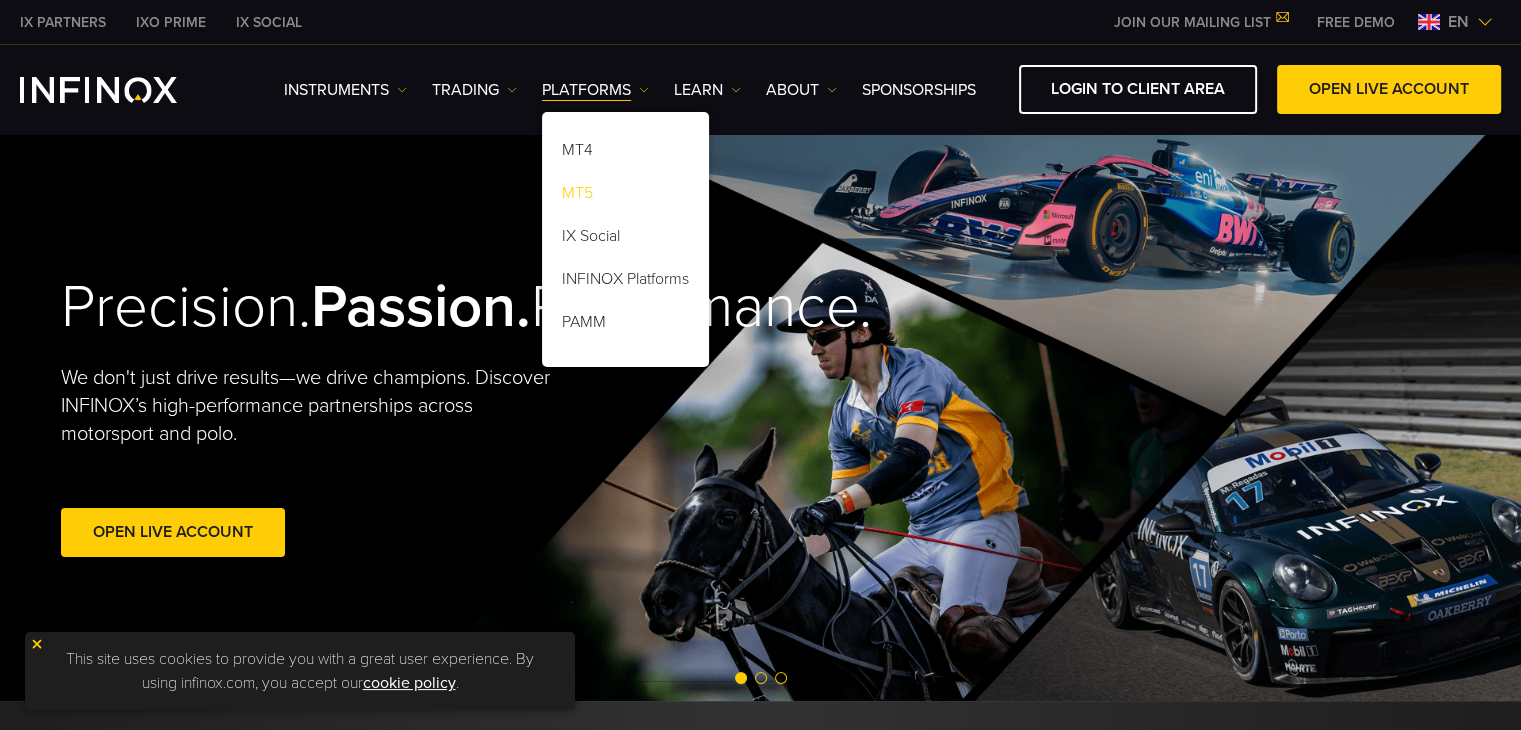 click on "MT5" at bounding box center [625, 196] 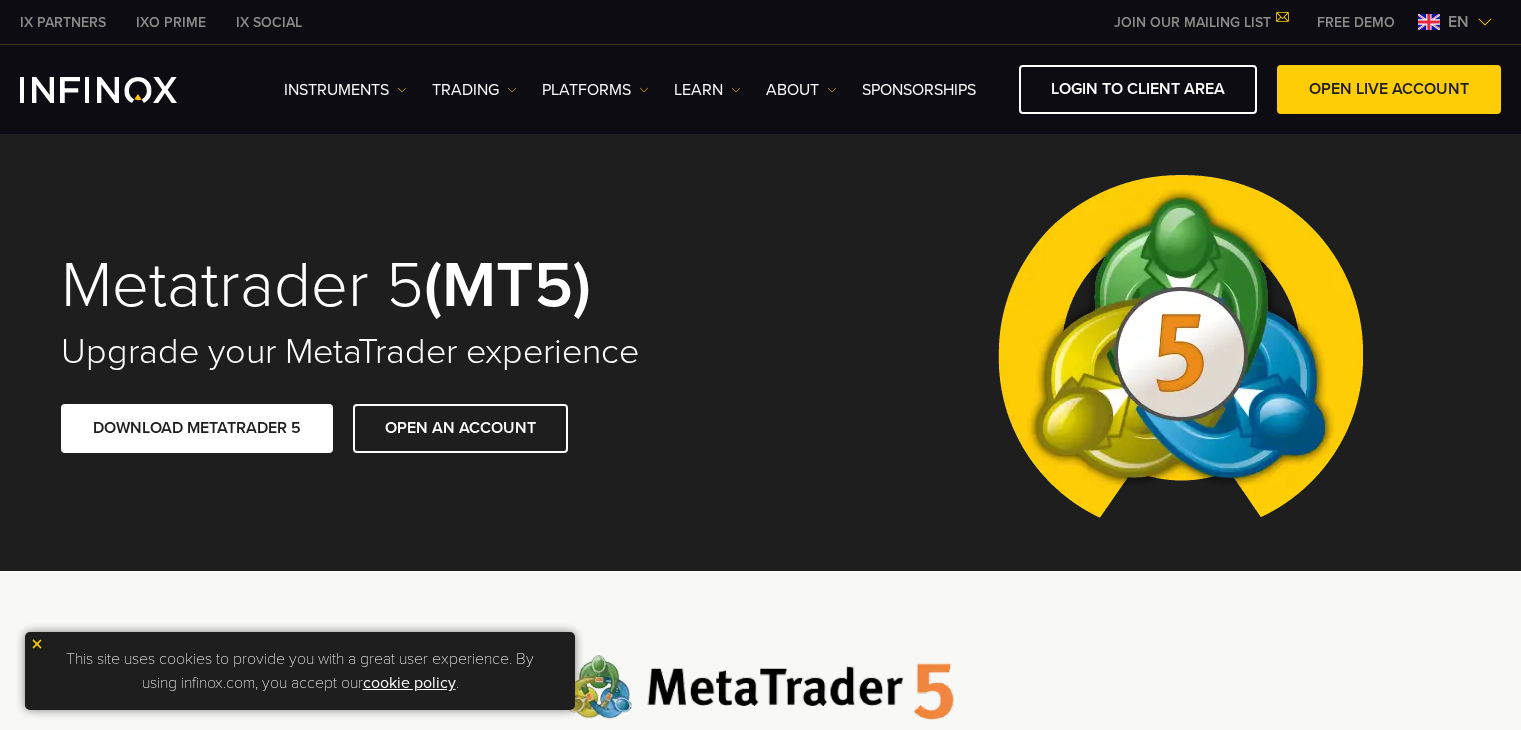 scroll, scrollTop: 0, scrollLeft: 0, axis: both 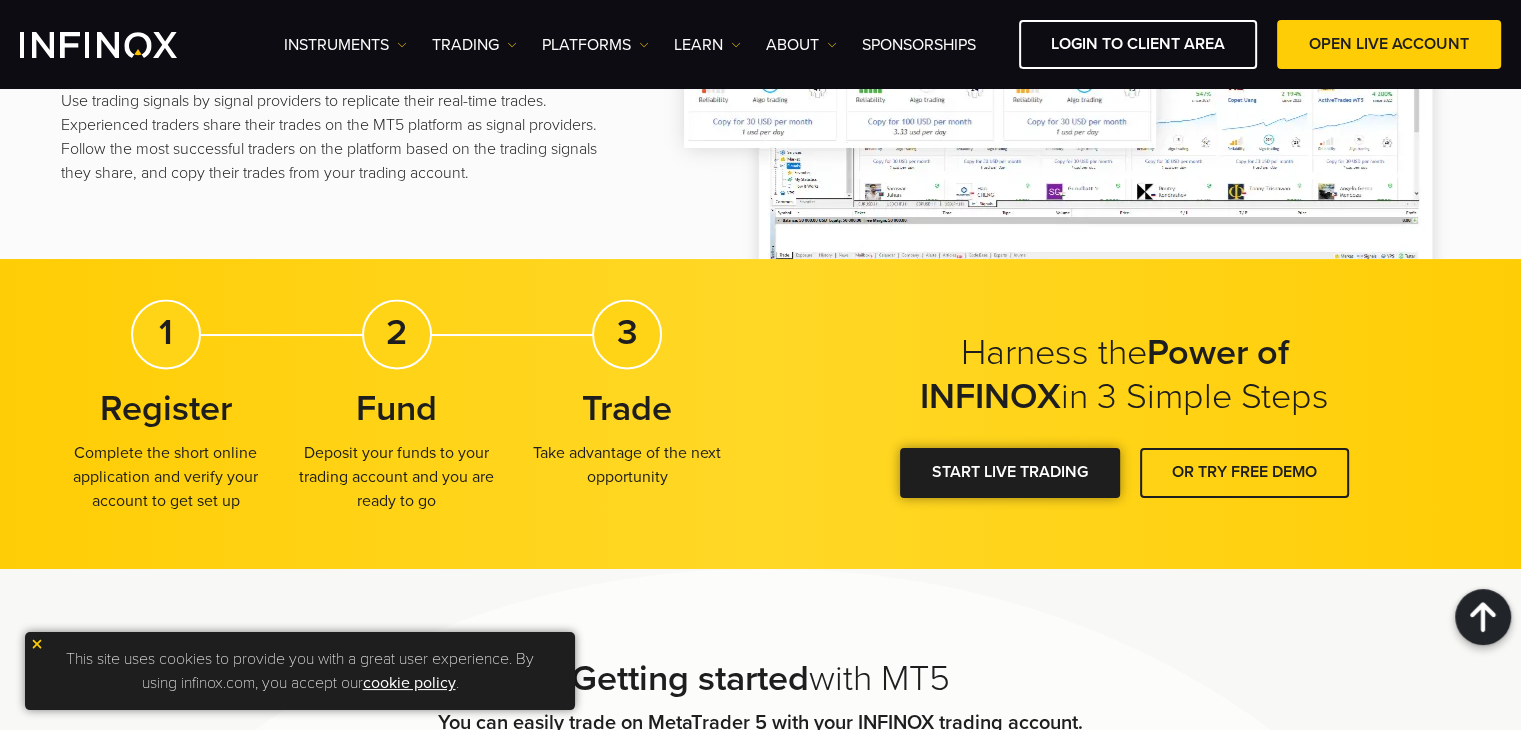 click on "START LIVE TRADING" at bounding box center (1010, 472) 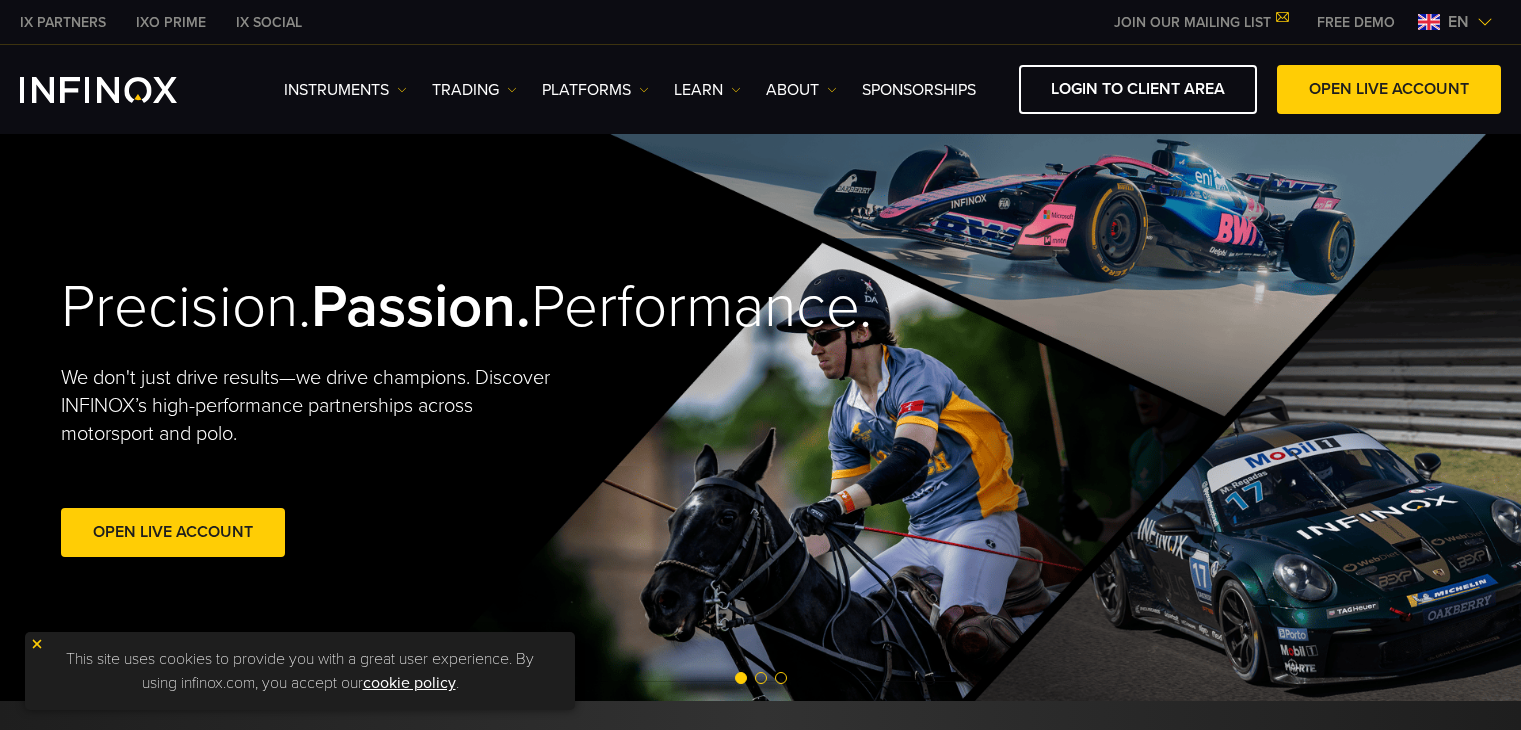 scroll, scrollTop: 0, scrollLeft: 0, axis: both 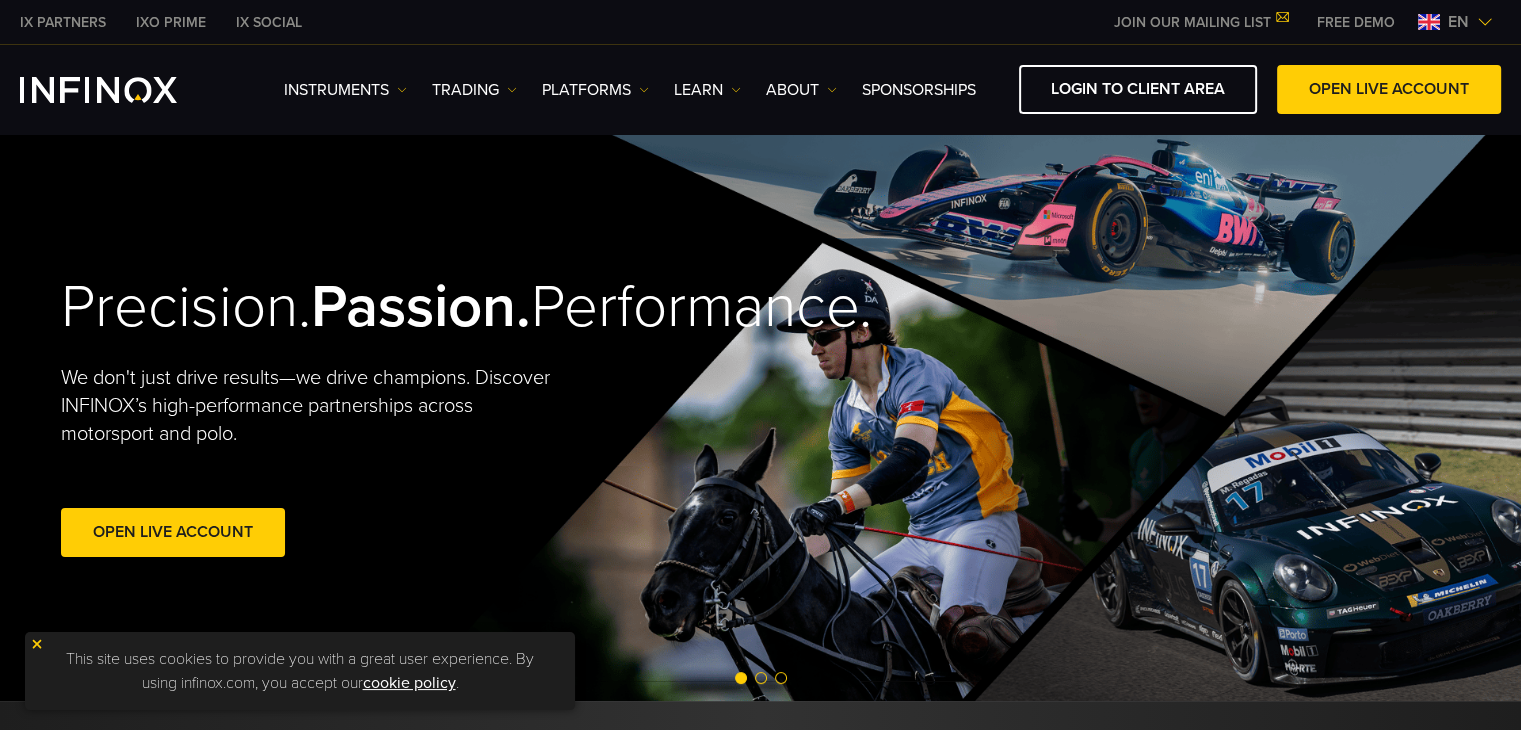 click on "en" at bounding box center (1458, 22) 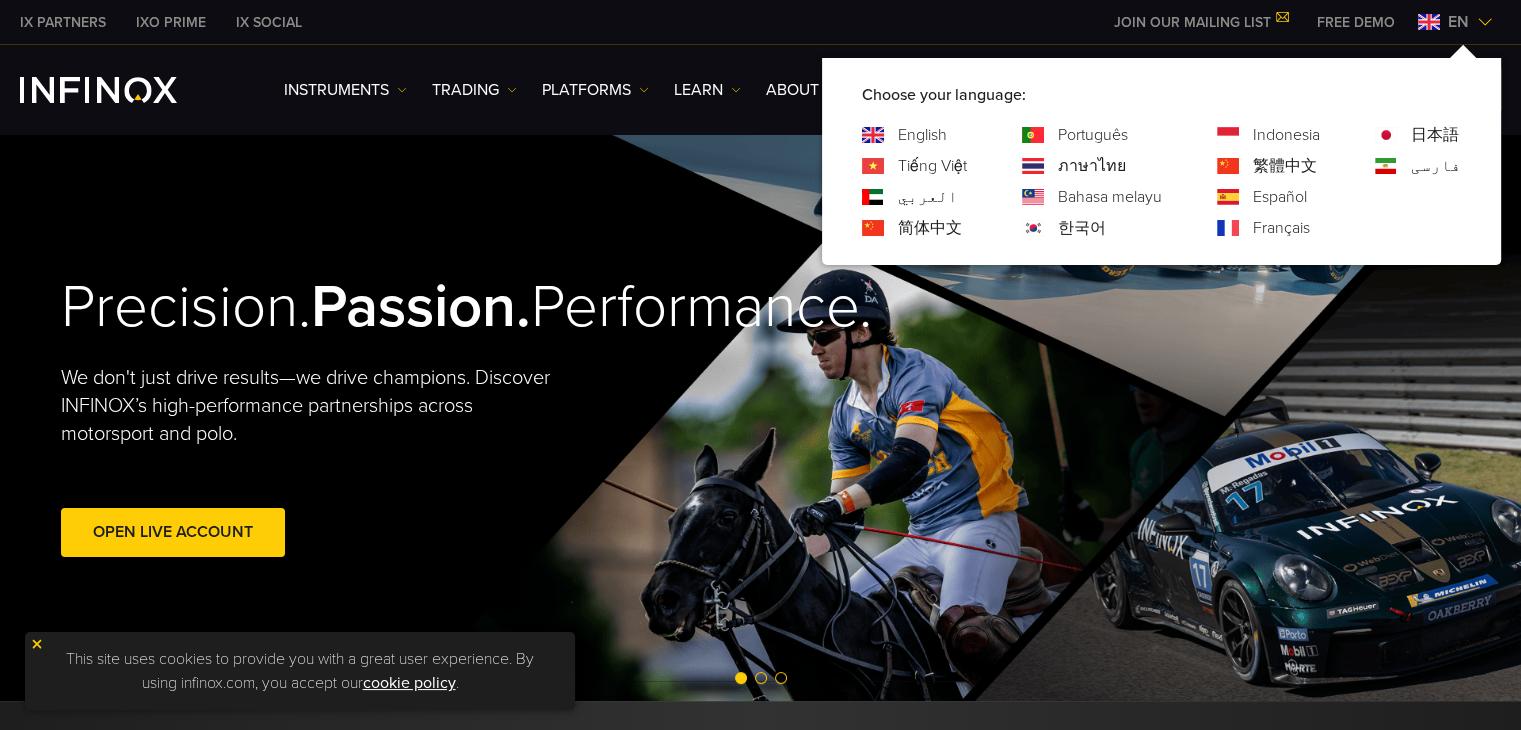 click on "Português" at bounding box center [1092, 135] 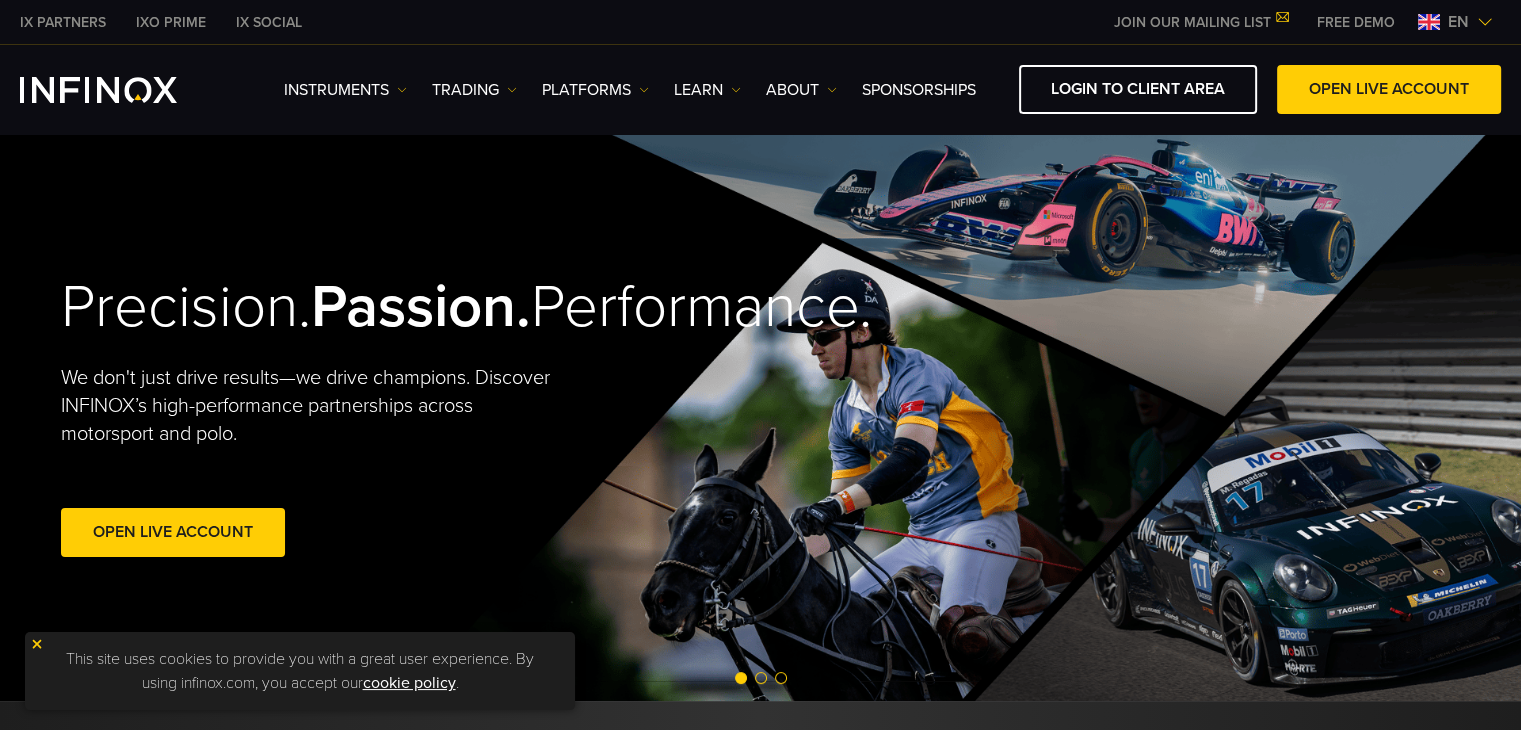 scroll, scrollTop: 0, scrollLeft: 0, axis: both 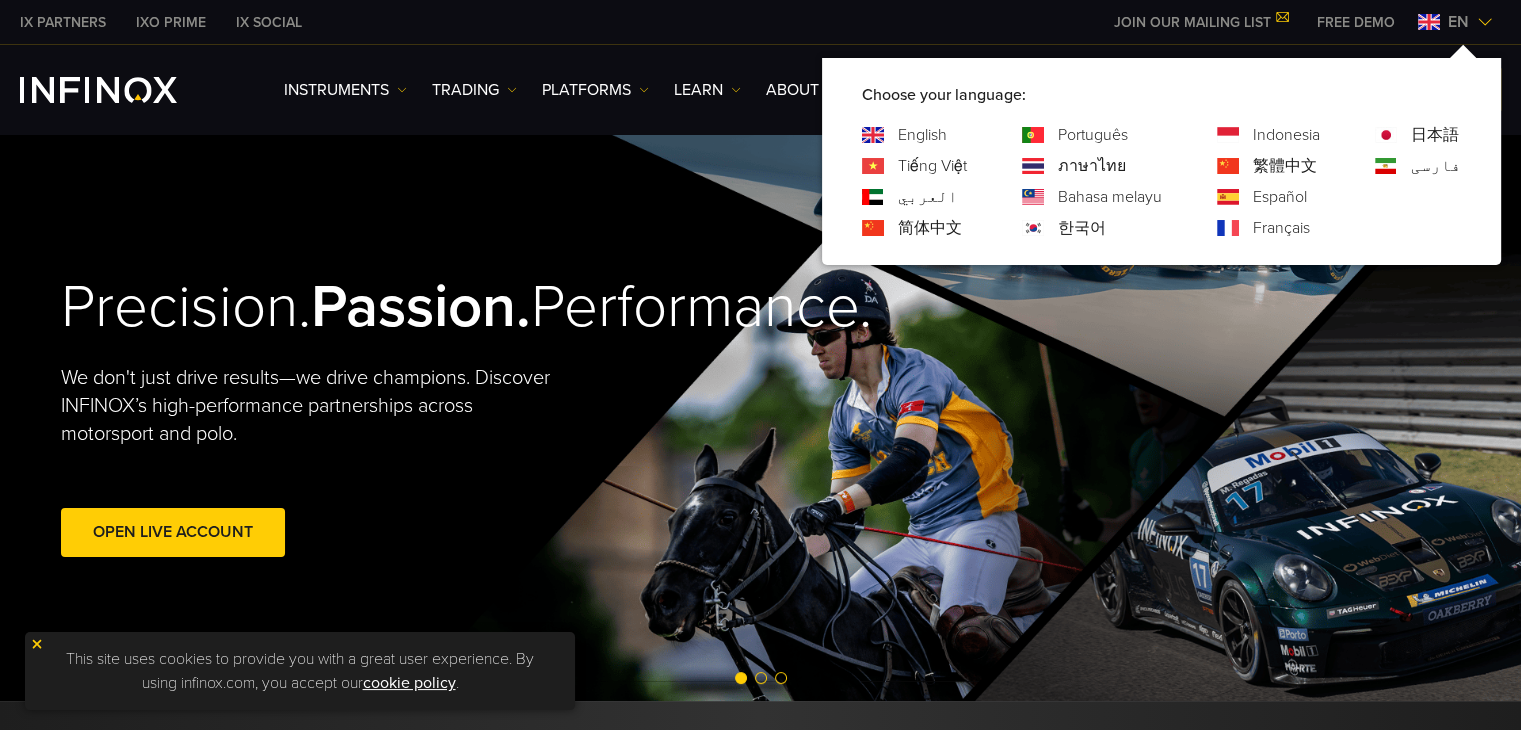 click on "Português" at bounding box center [1093, 135] 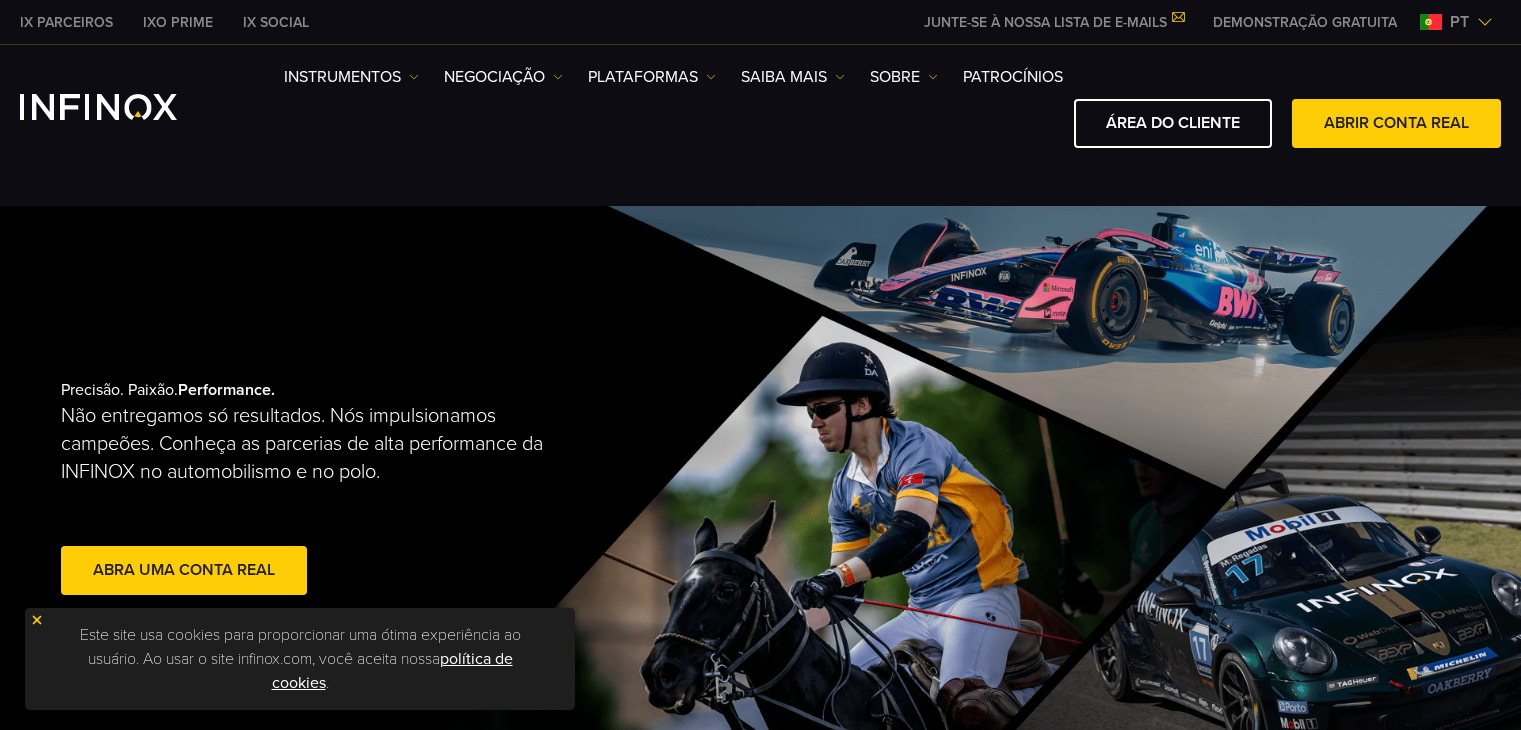 scroll, scrollTop: 0, scrollLeft: 0, axis: both 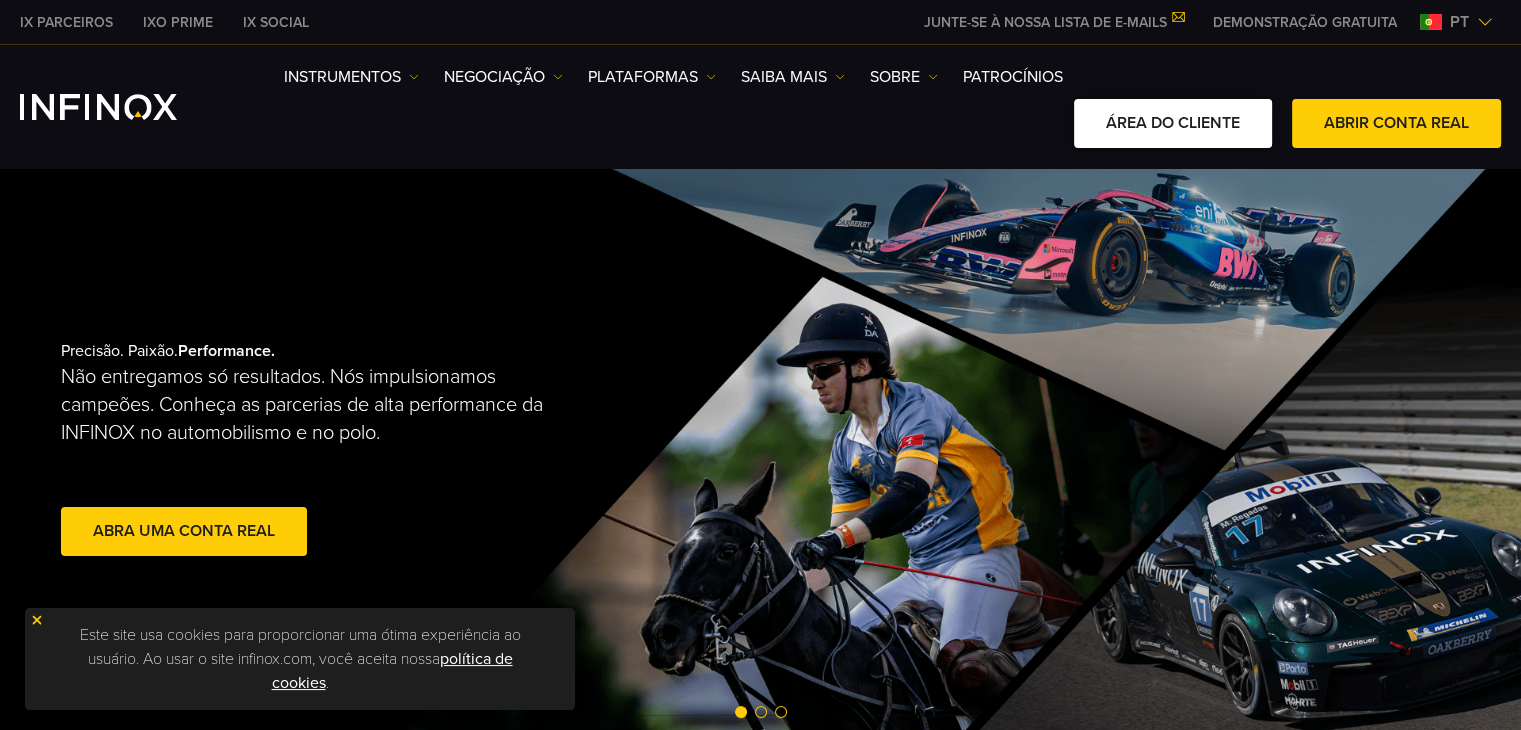 drag, startPoint x: 0, startPoint y: 0, endPoint x: 1164, endPoint y: 127, distance: 1170.9077 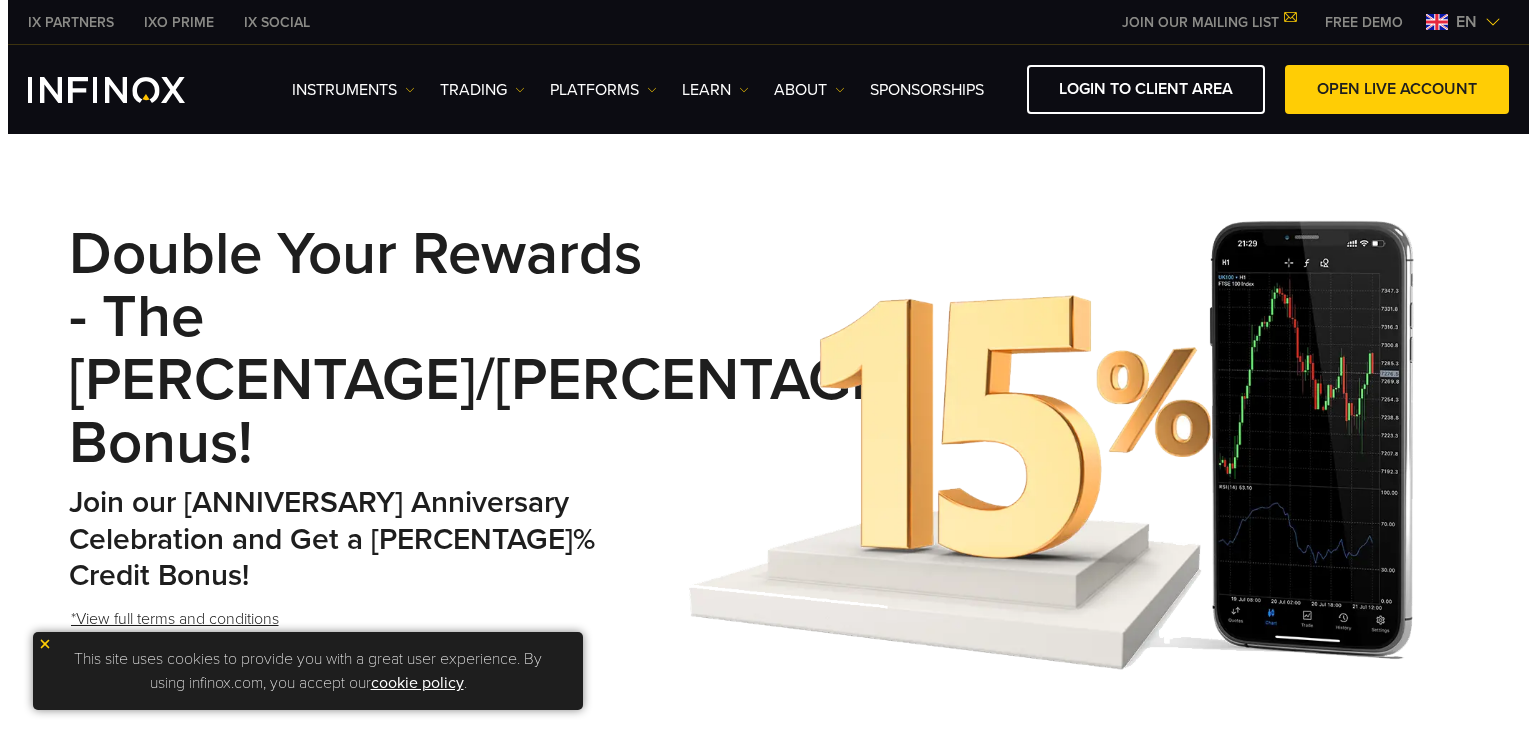 scroll, scrollTop: 0, scrollLeft: 0, axis: both 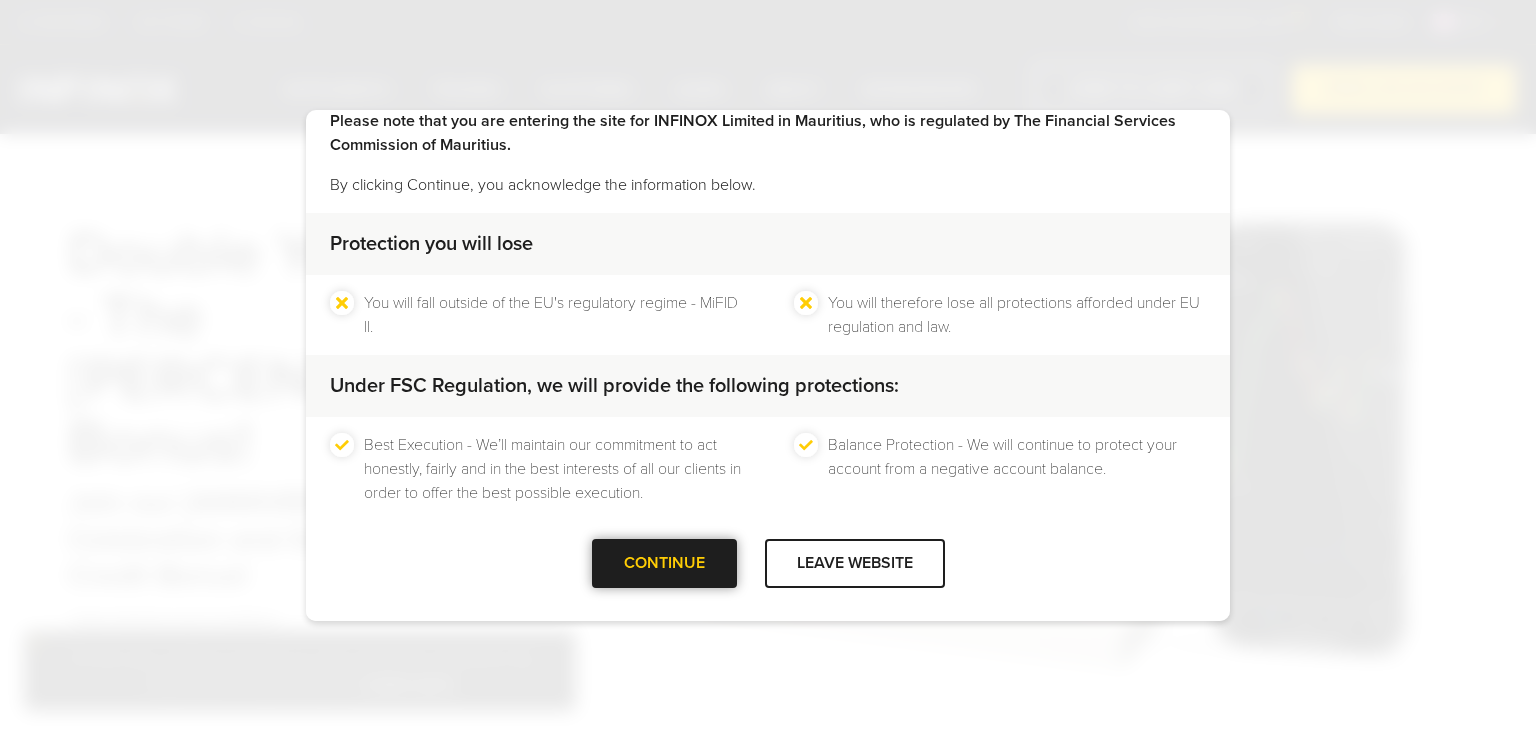 click at bounding box center (664, 563) 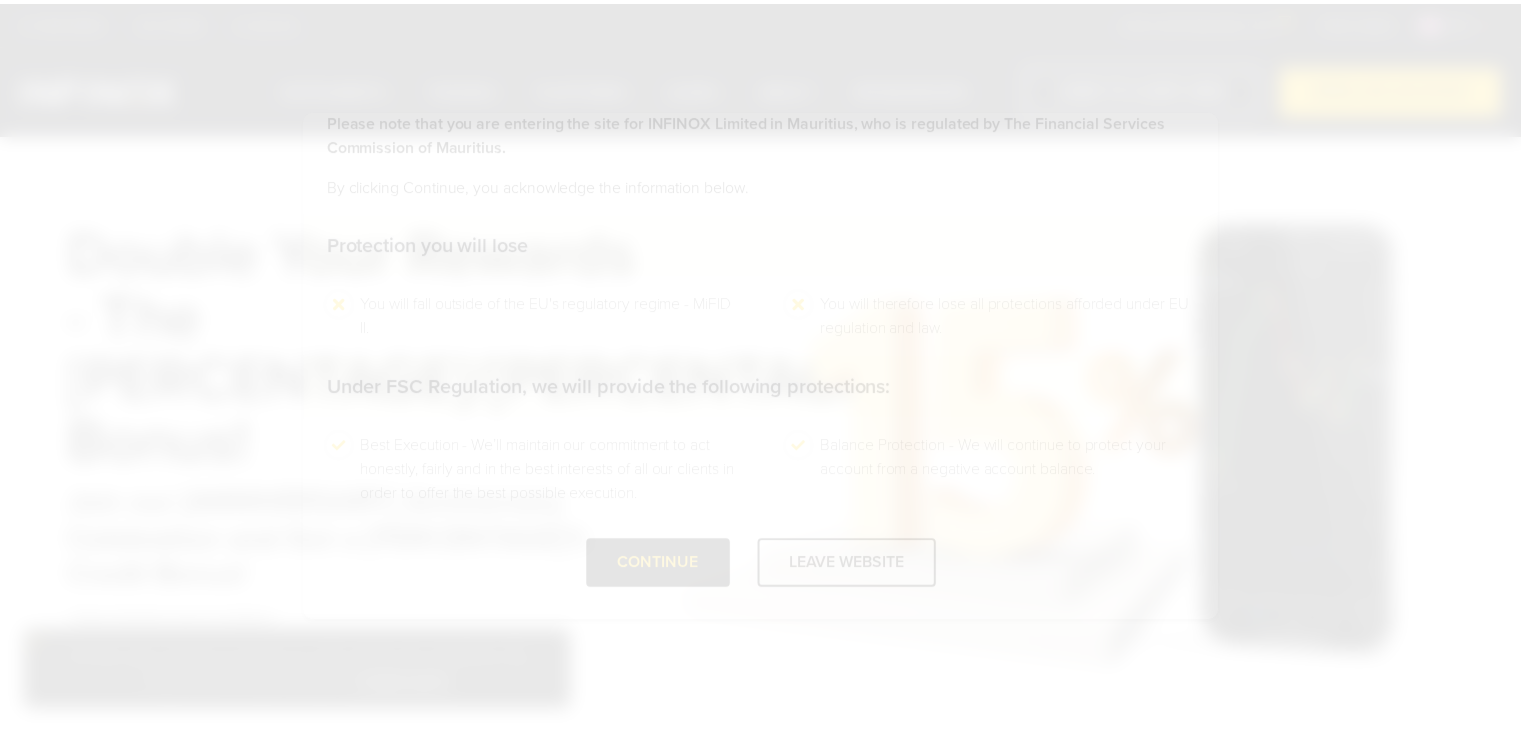 scroll, scrollTop: 0, scrollLeft: 0, axis: both 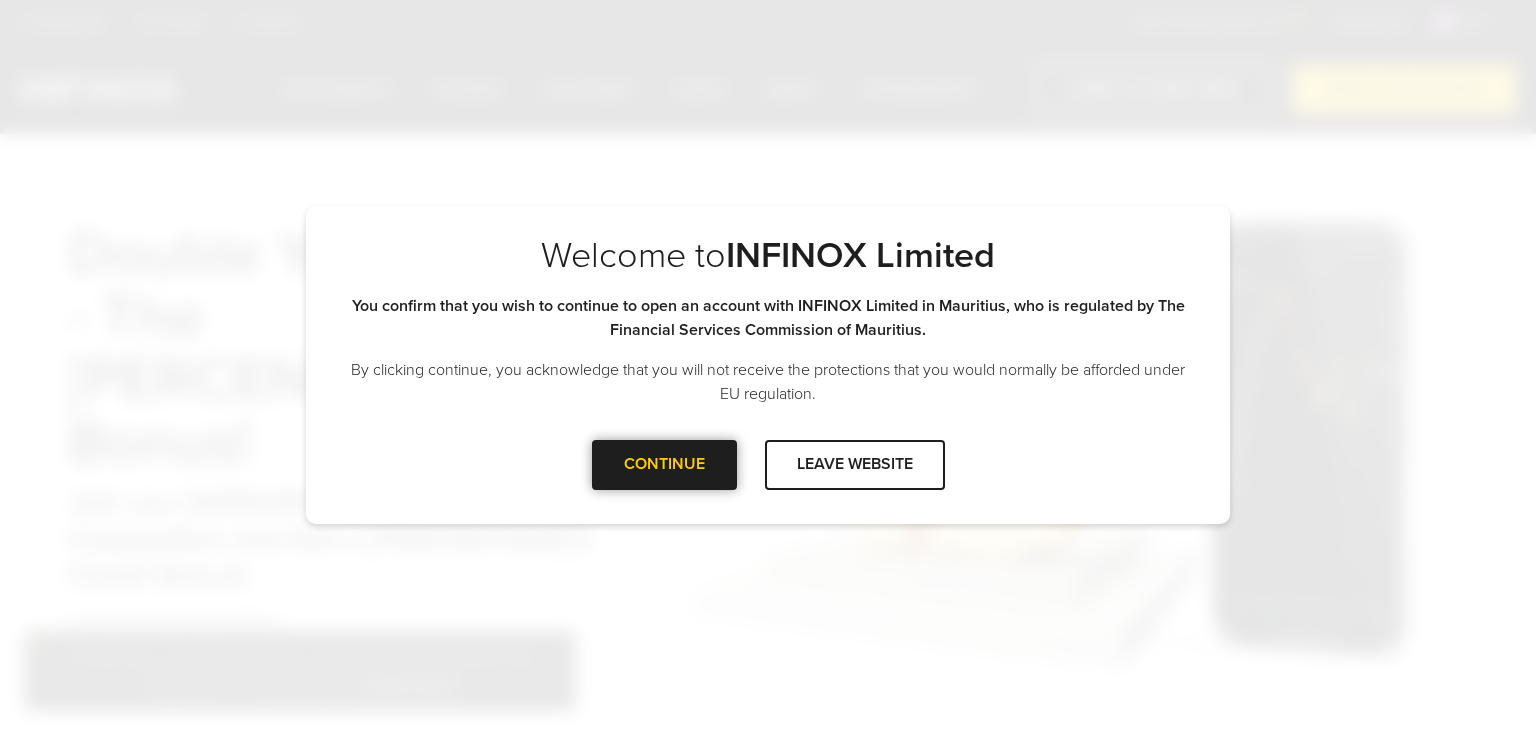click on "CONTINUE" at bounding box center (664, 464) 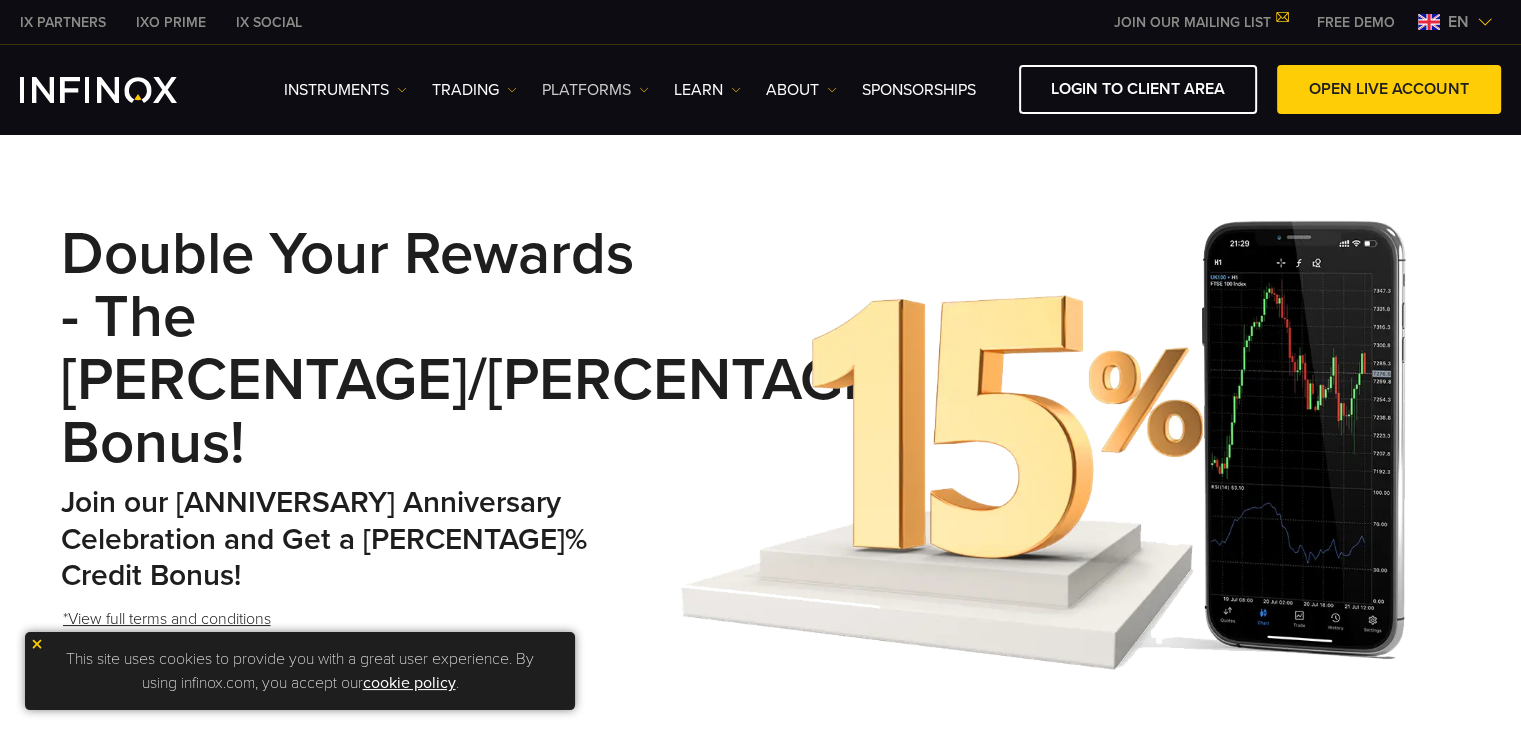 click on "PLATFORMS" at bounding box center (595, 90) 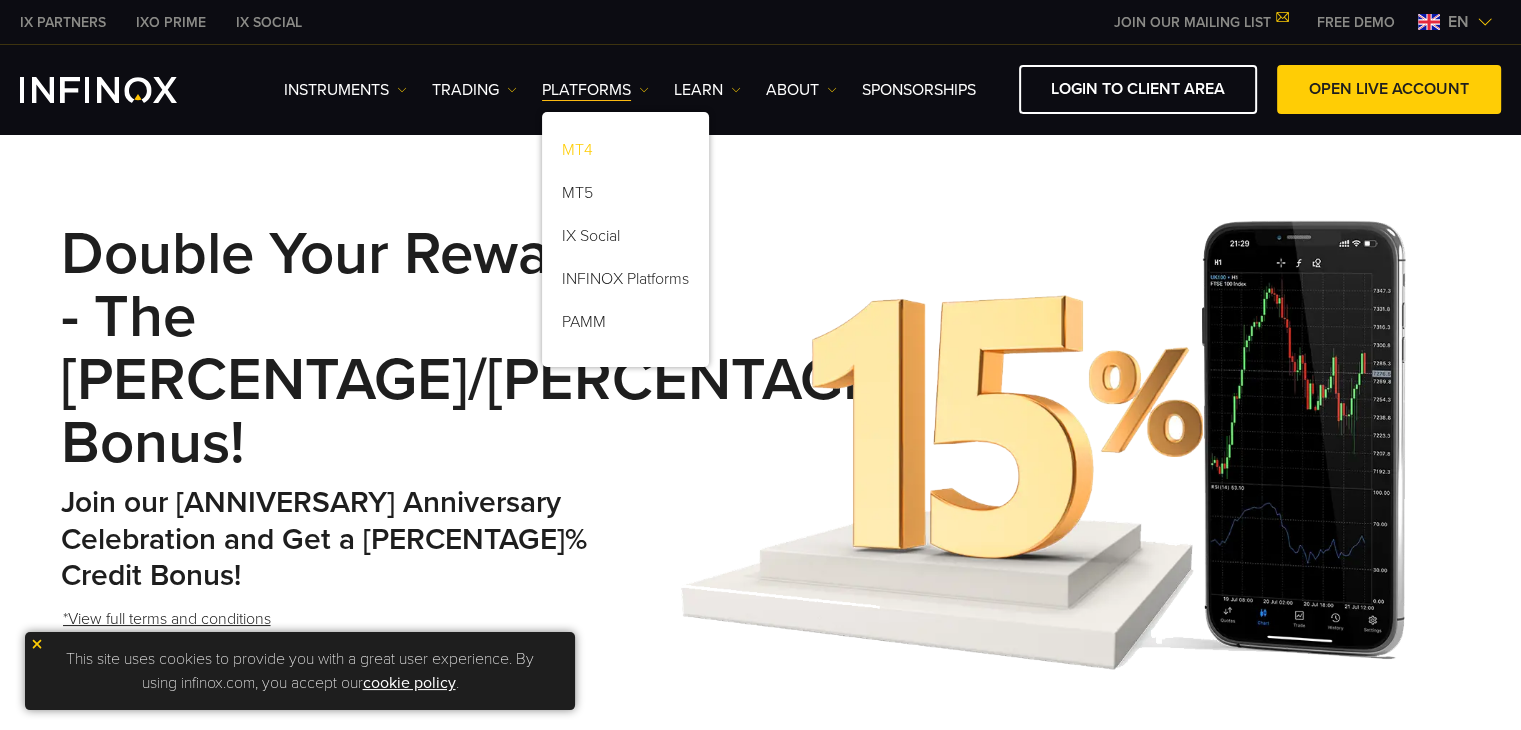 scroll, scrollTop: 0, scrollLeft: 0, axis: both 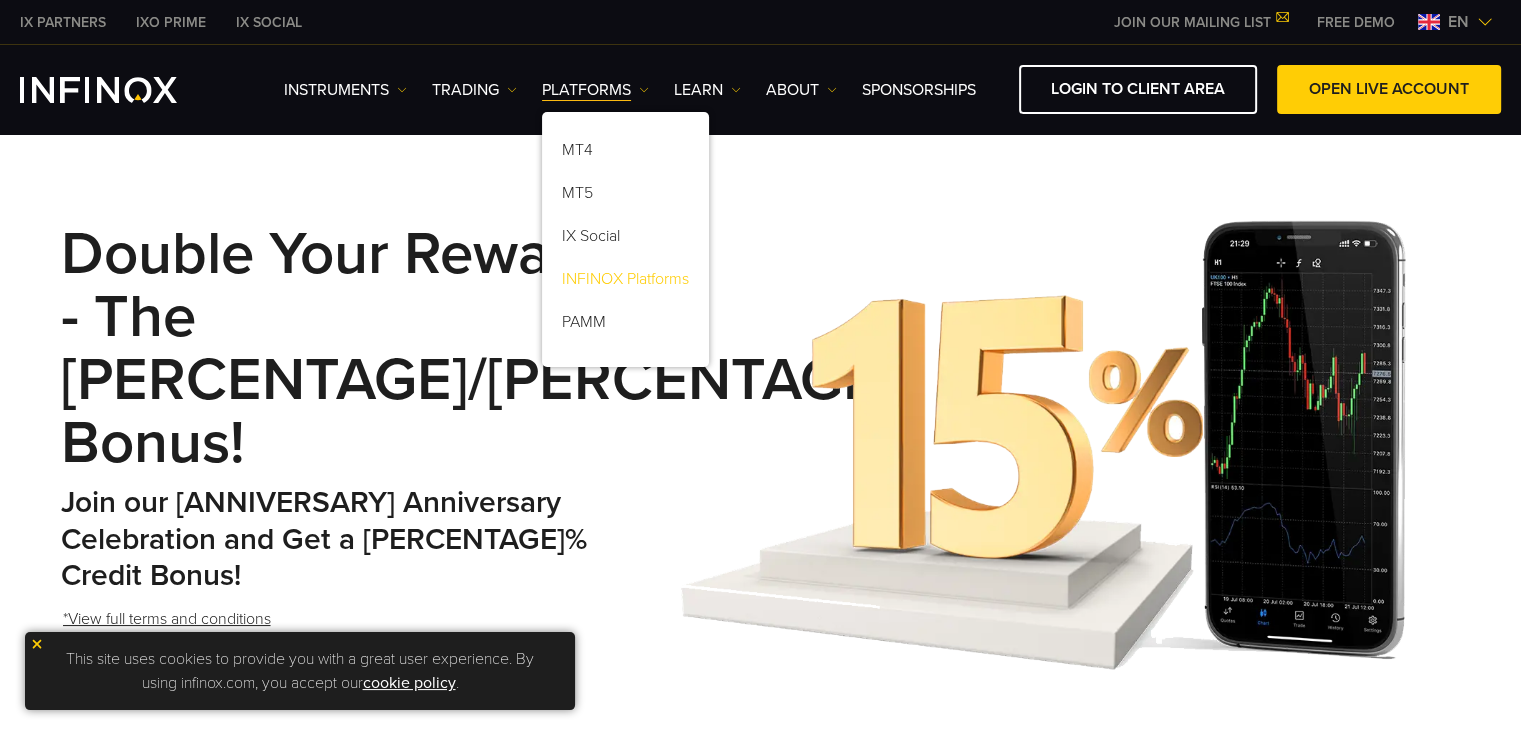click on "INFINOX Platforms" at bounding box center (625, 282) 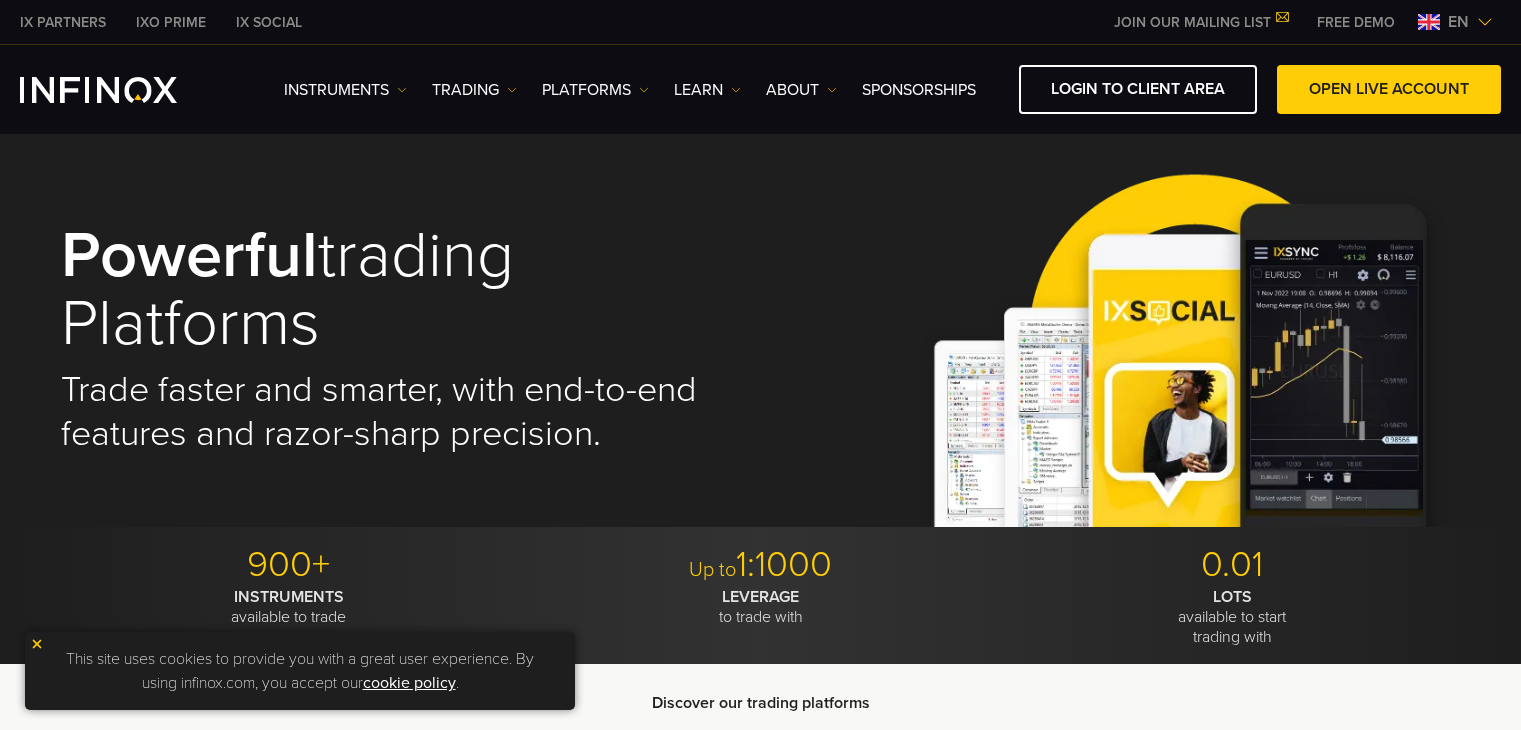 scroll, scrollTop: 0, scrollLeft: 0, axis: both 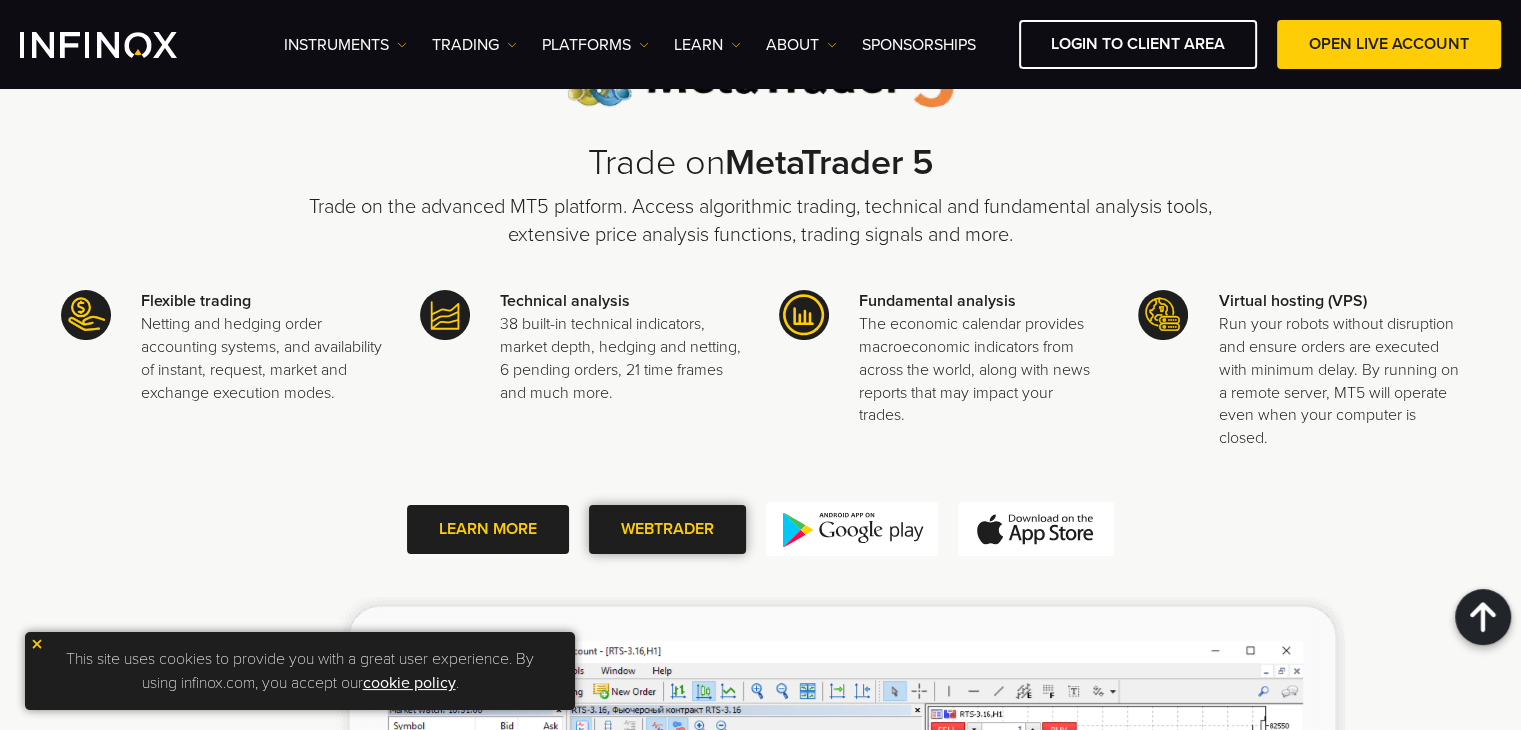 click at bounding box center (667, 529) 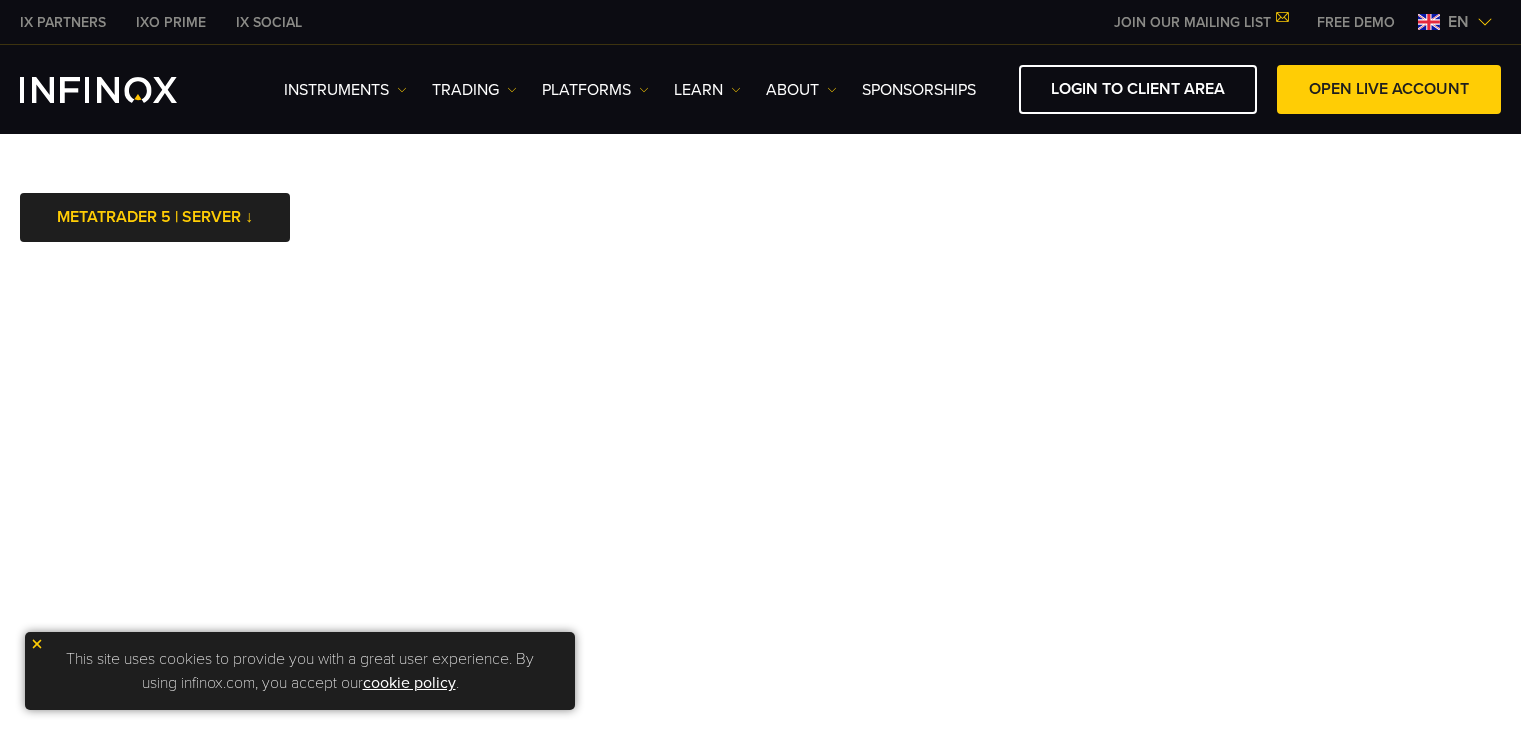 scroll, scrollTop: 0, scrollLeft: 0, axis: both 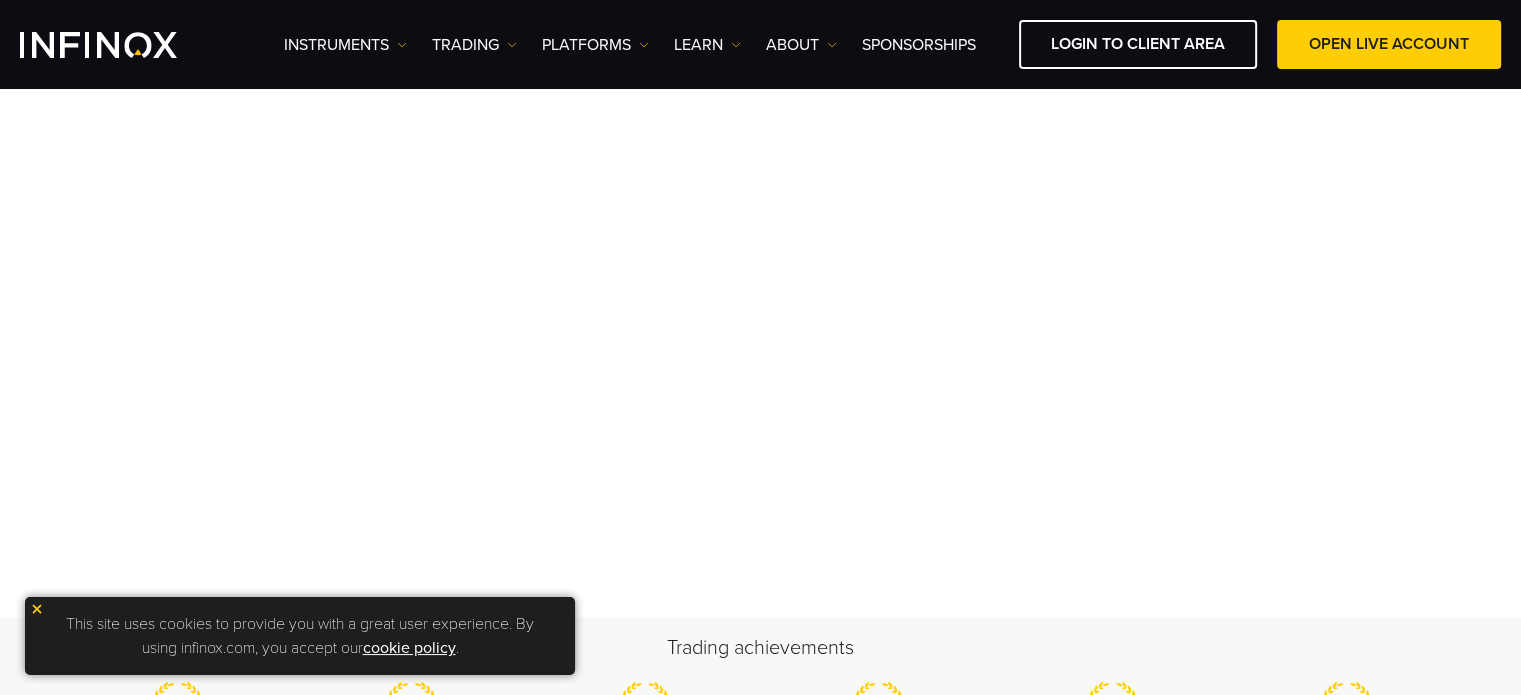 click at bounding box center [37, 609] 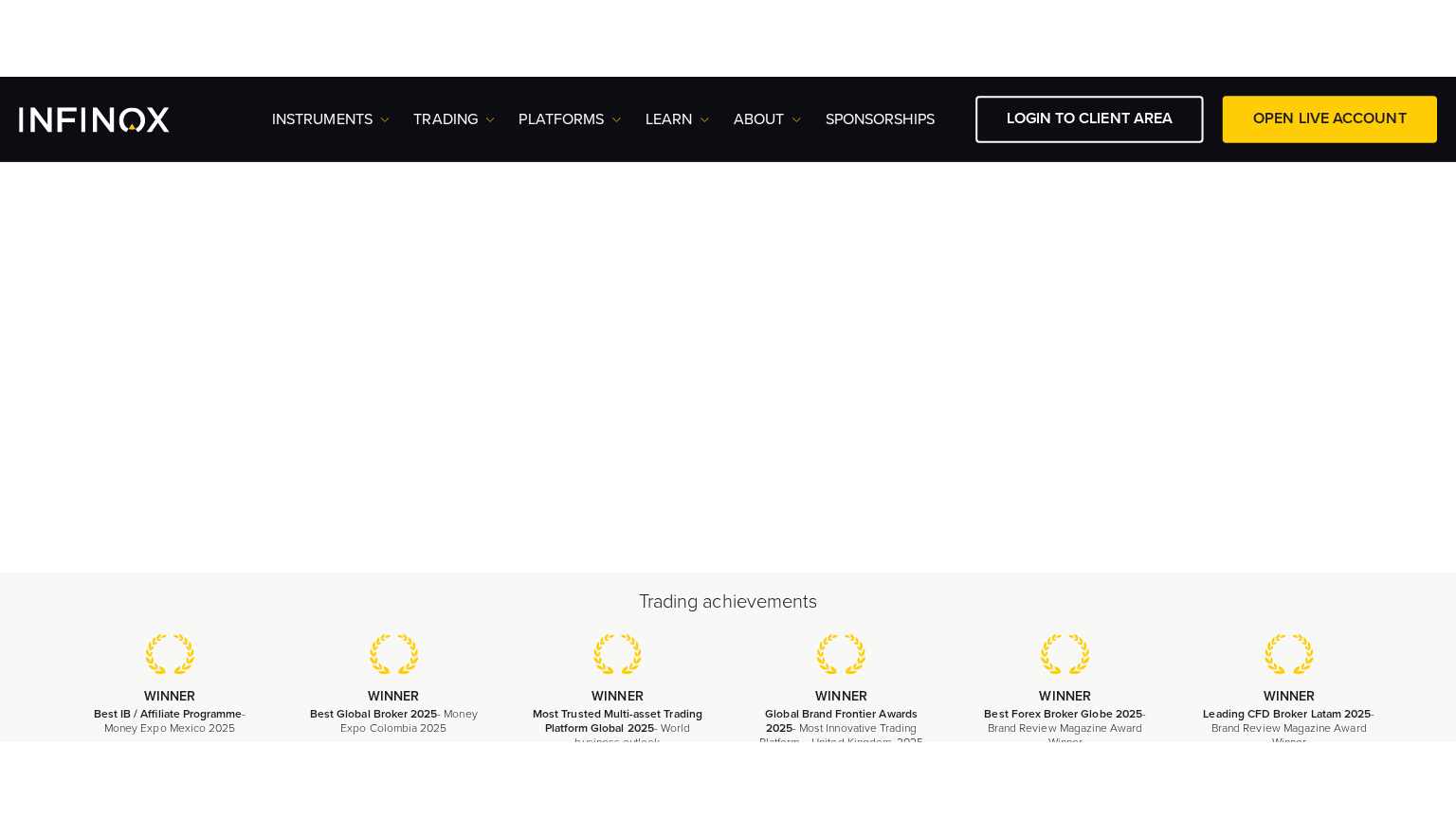 scroll, scrollTop: 0, scrollLeft: 0, axis: both 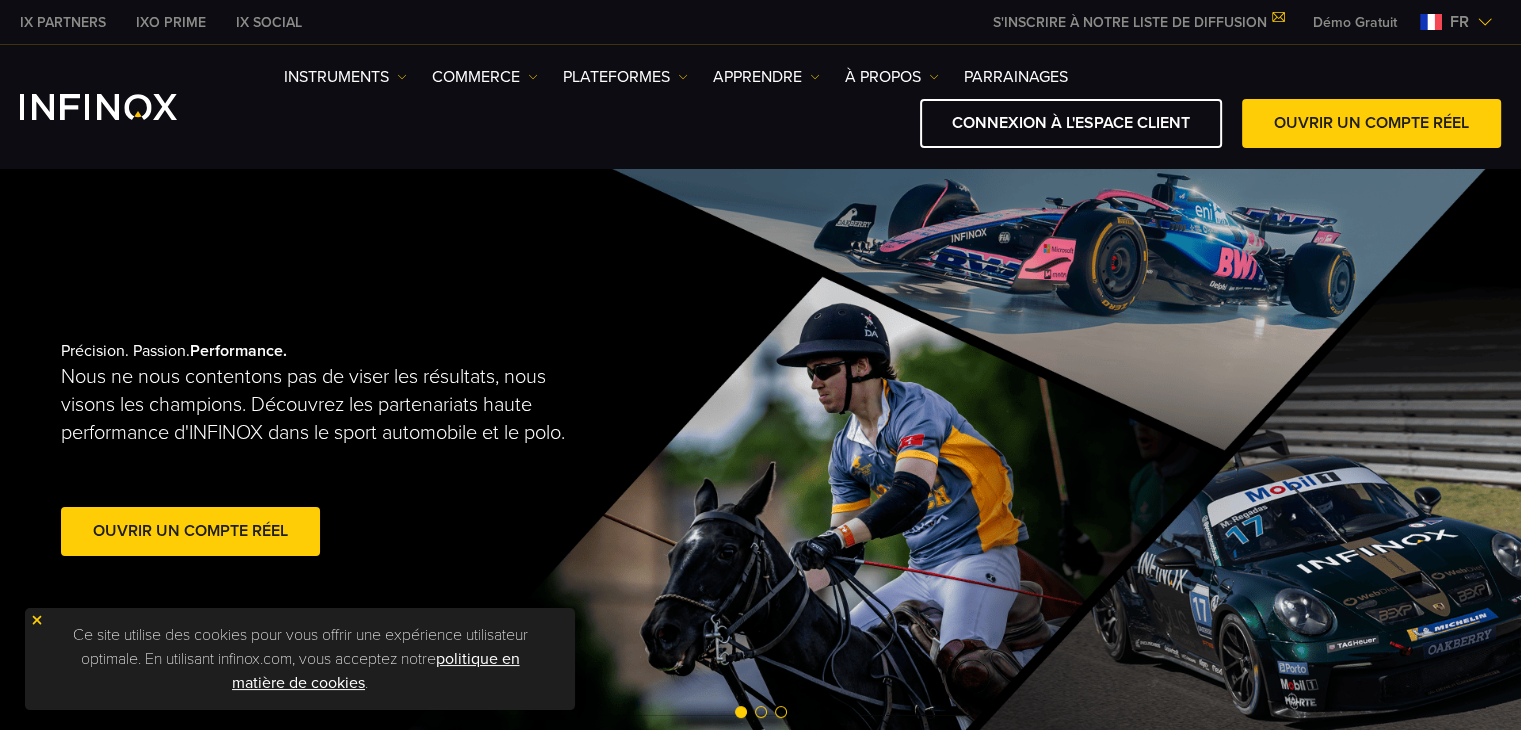 click on "fr" at bounding box center (1459, 22) 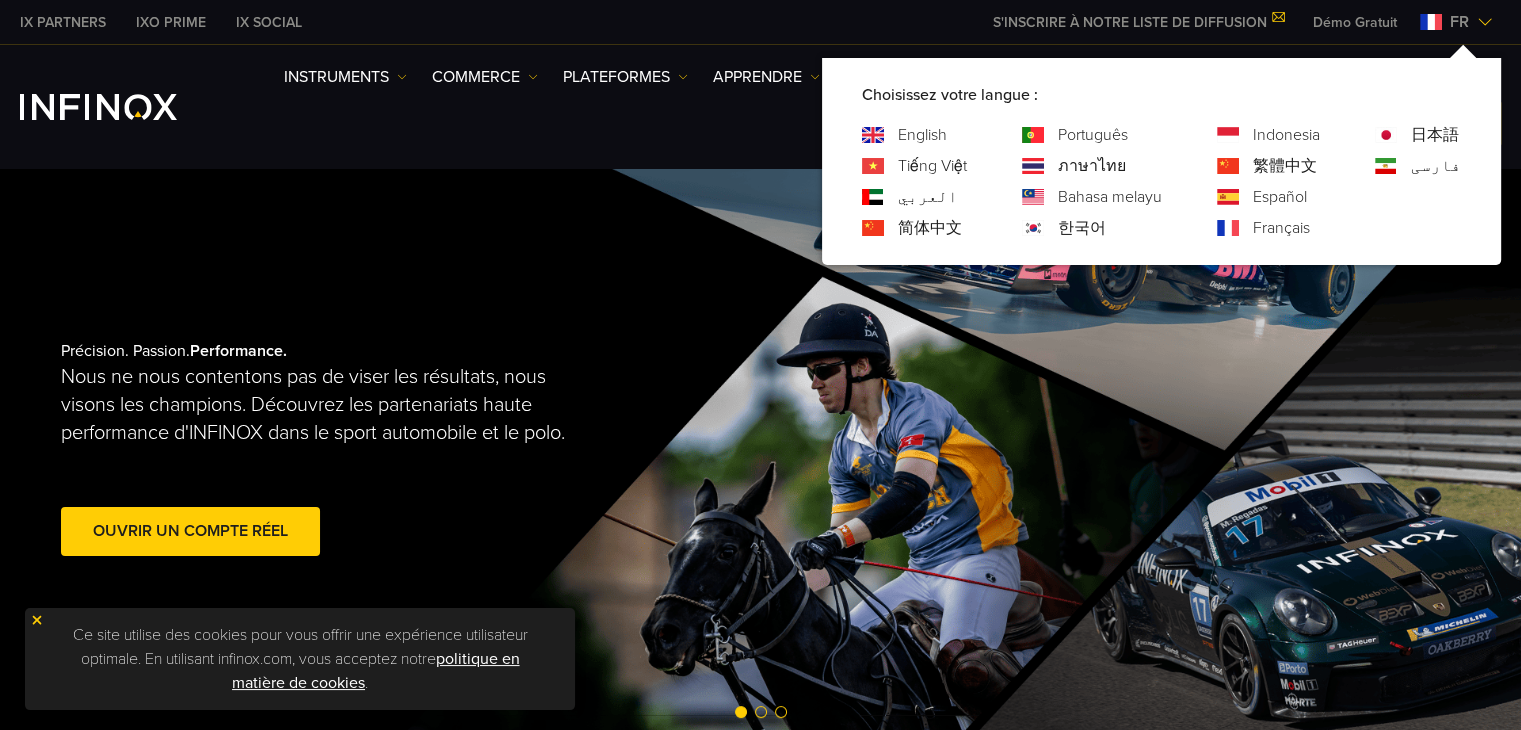 click on "Português" at bounding box center [1093, 135] 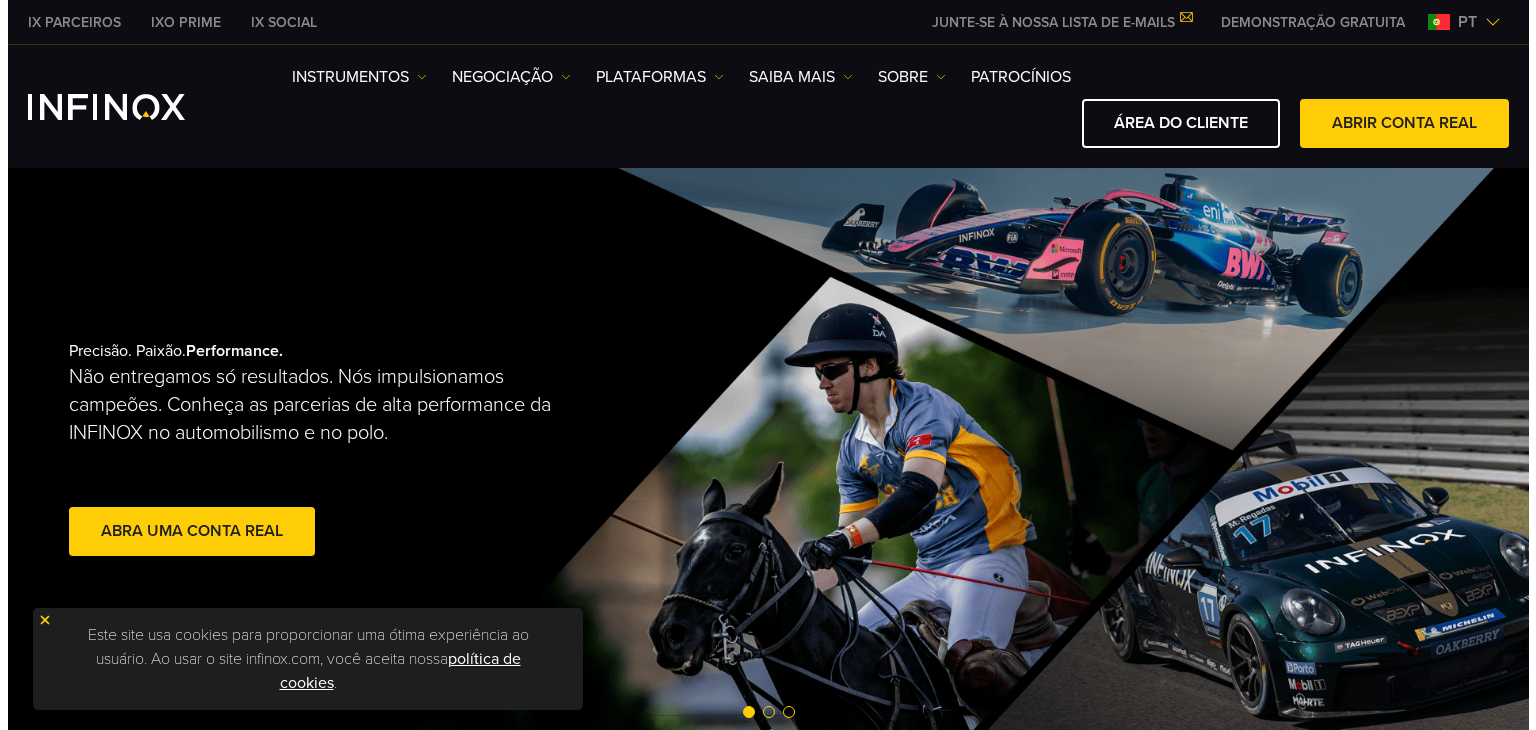 scroll, scrollTop: 0, scrollLeft: 0, axis: both 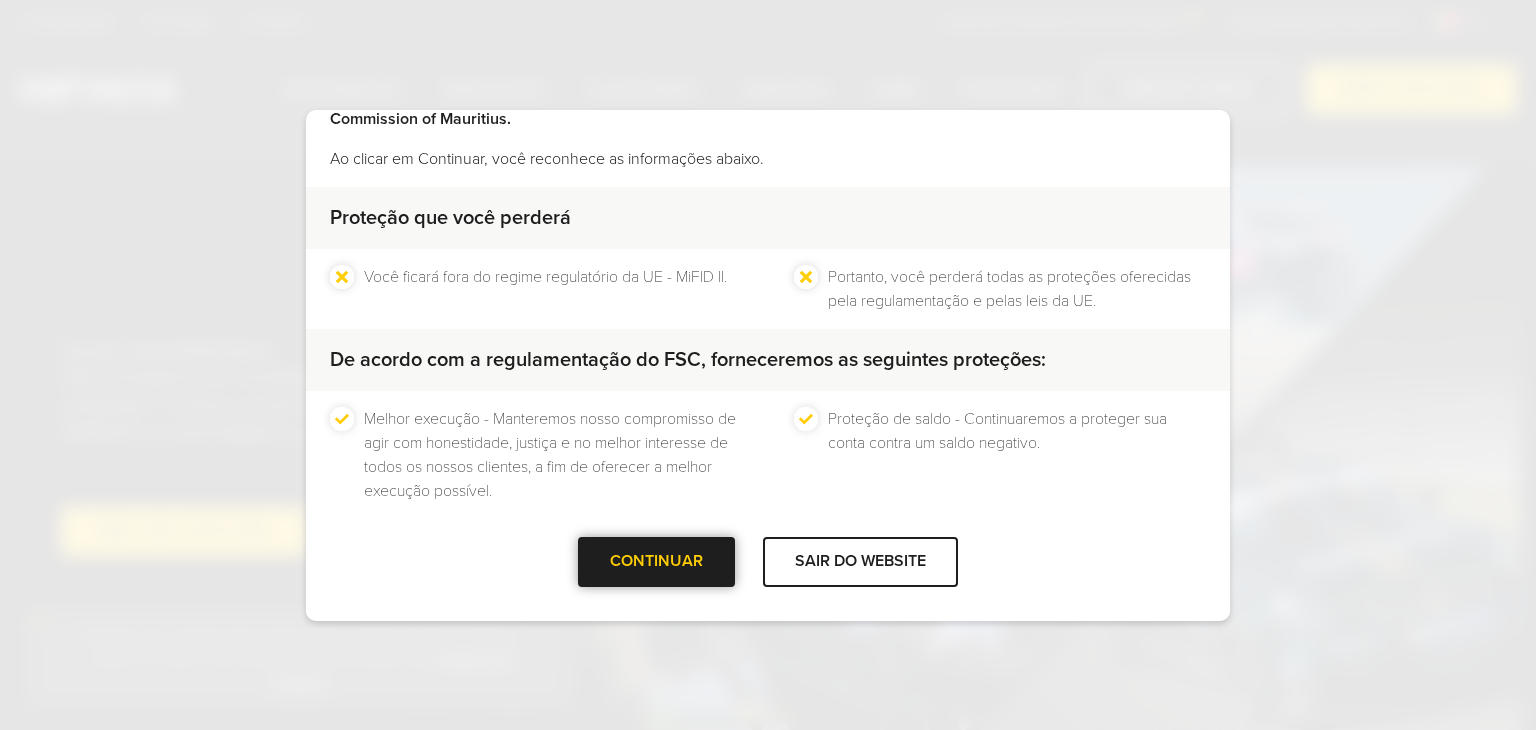 click at bounding box center [657, 562] 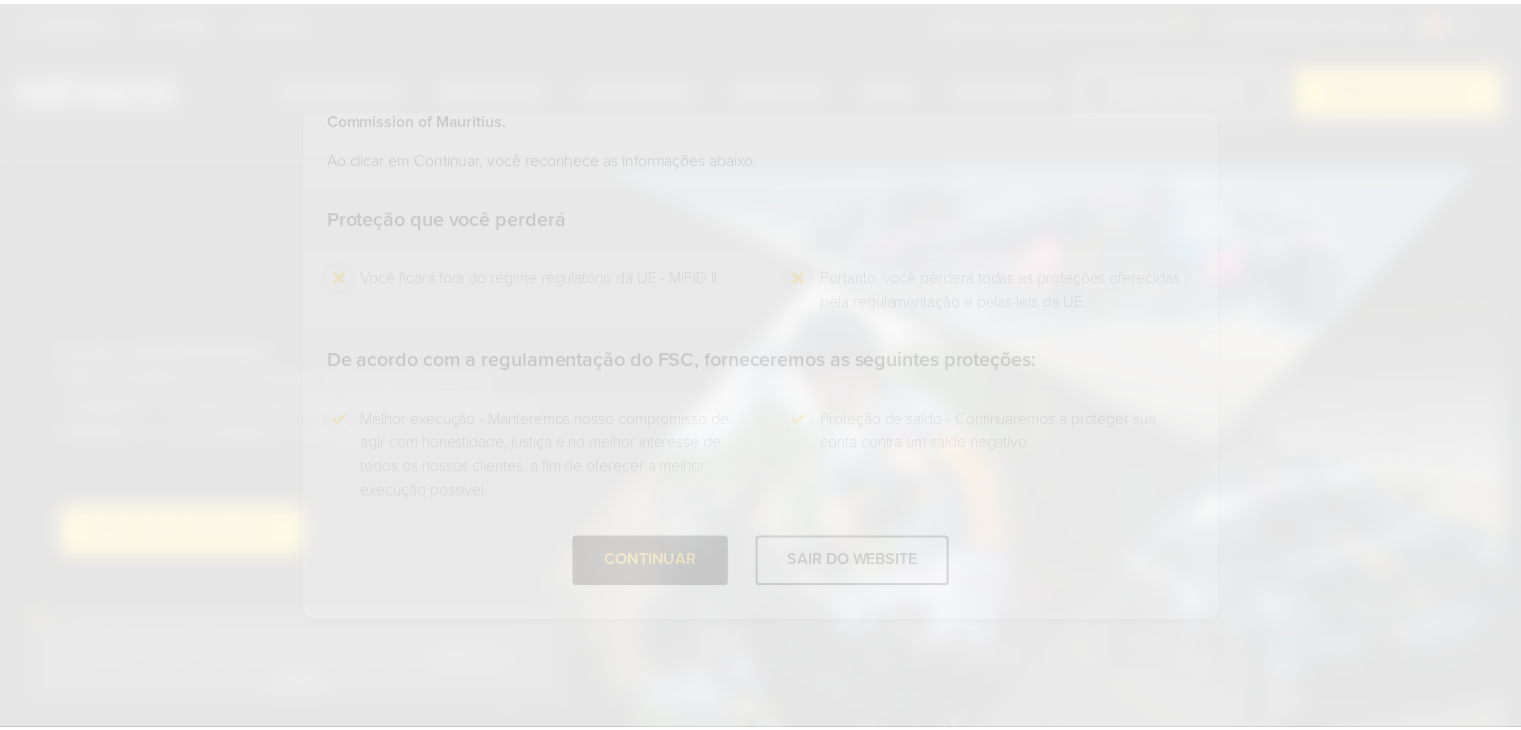scroll, scrollTop: 0, scrollLeft: 0, axis: both 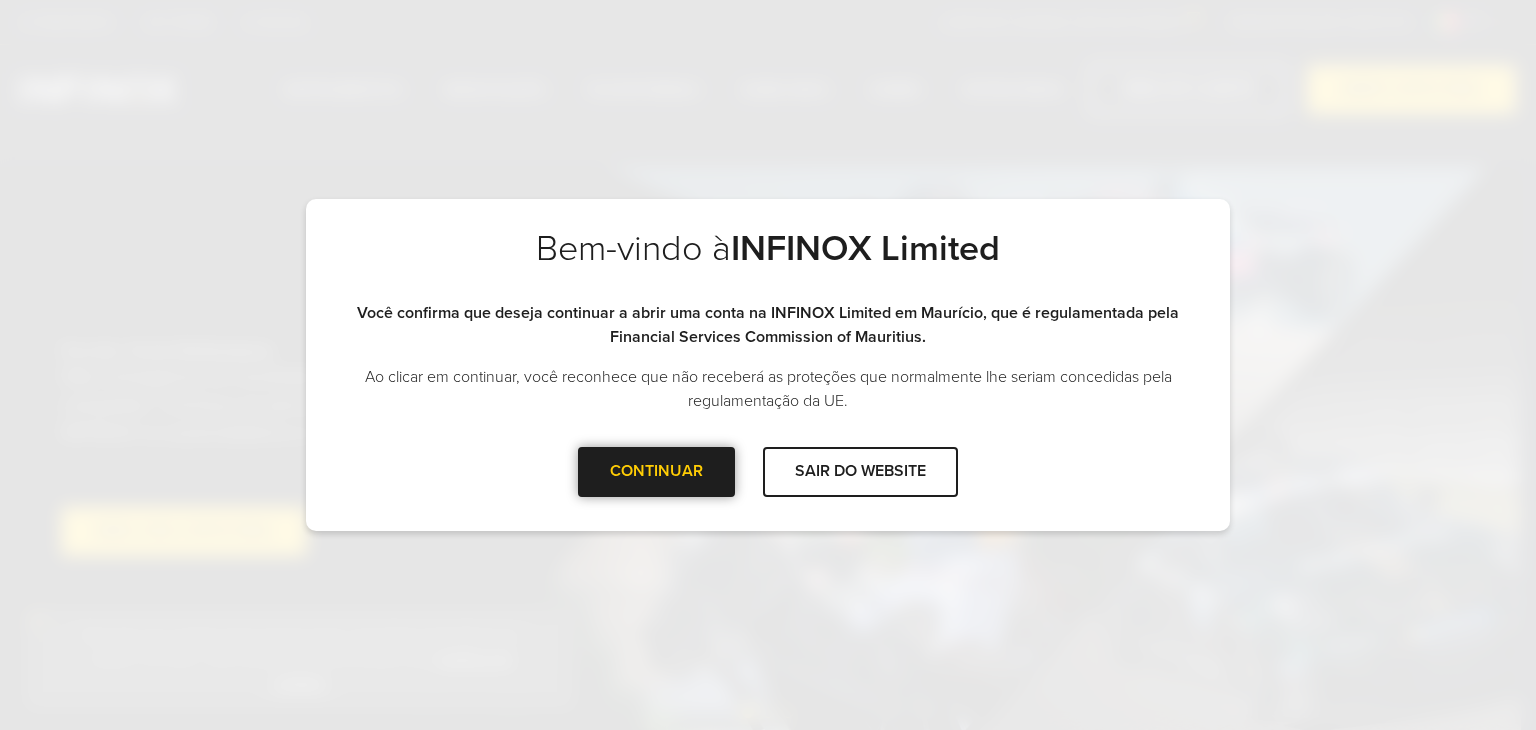 click at bounding box center [657, 472] 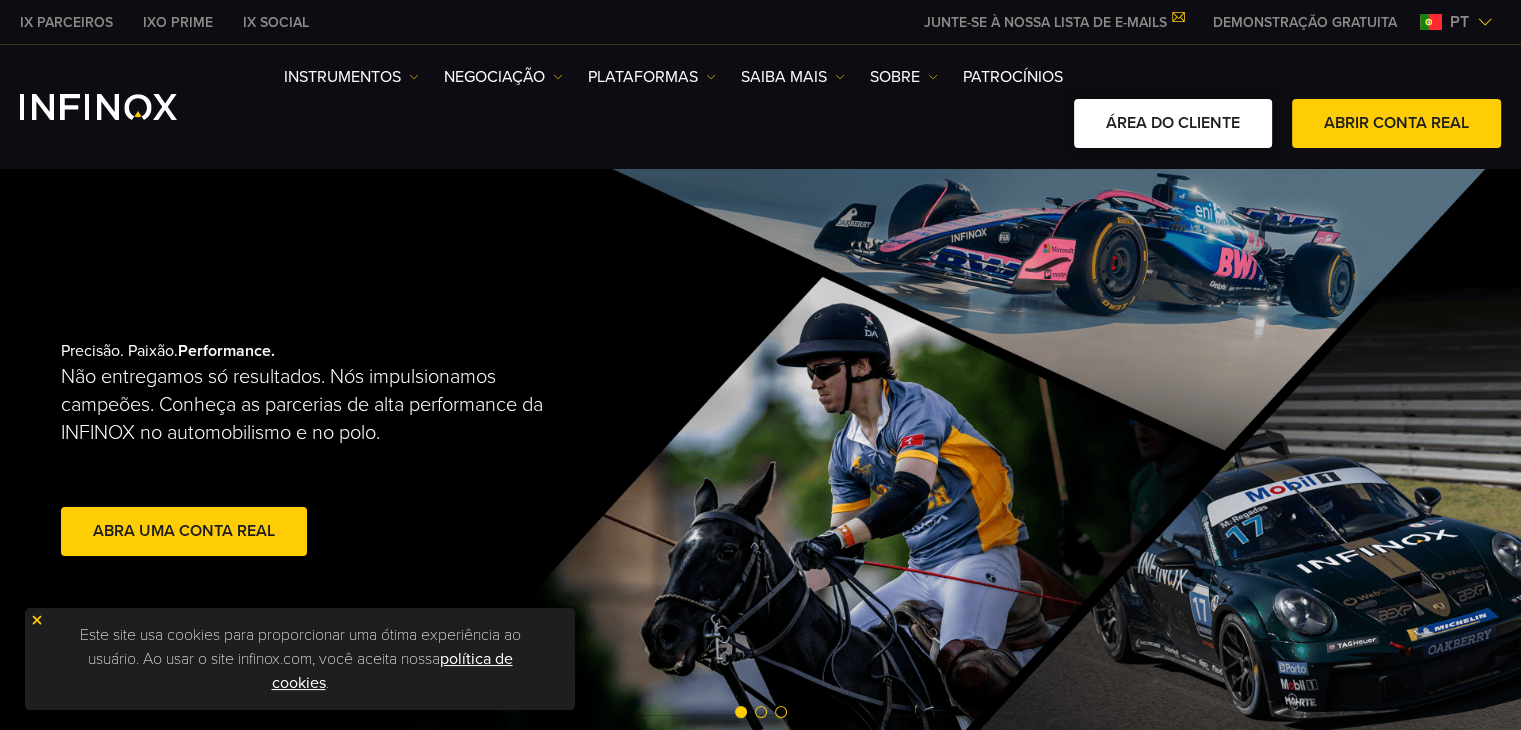 click on "ÁREA DO CLIENTE" at bounding box center [1173, 123] 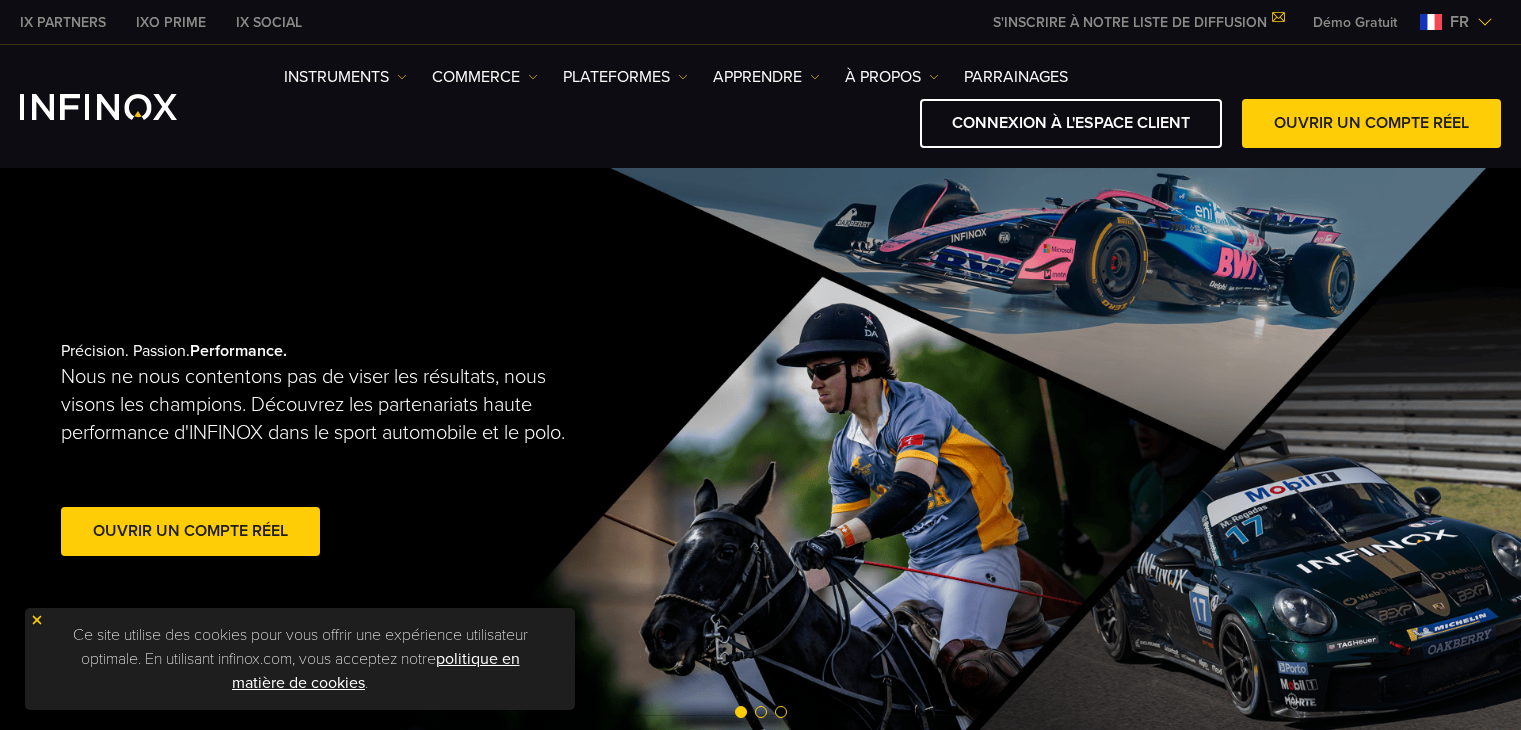scroll, scrollTop: 0, scrollLeft: 0, axis: both 